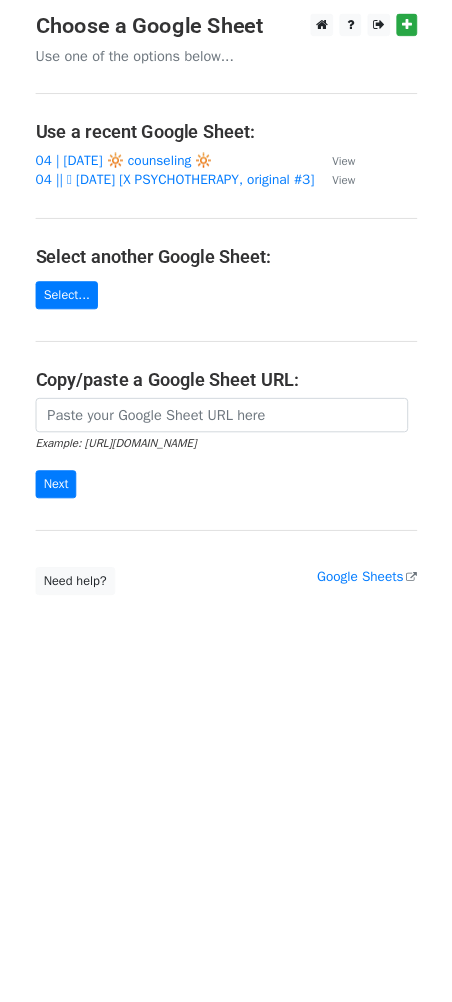 scroll, scrollTop: 0, scrollLeft: 0, axis: both 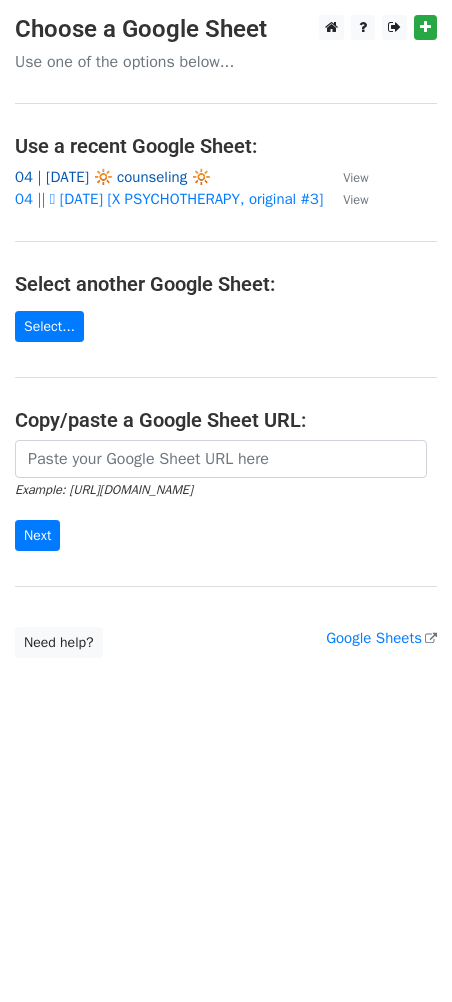 click on "04 | JULY 1 🔆 counseling 🔆" at bounding box center [113, 177] 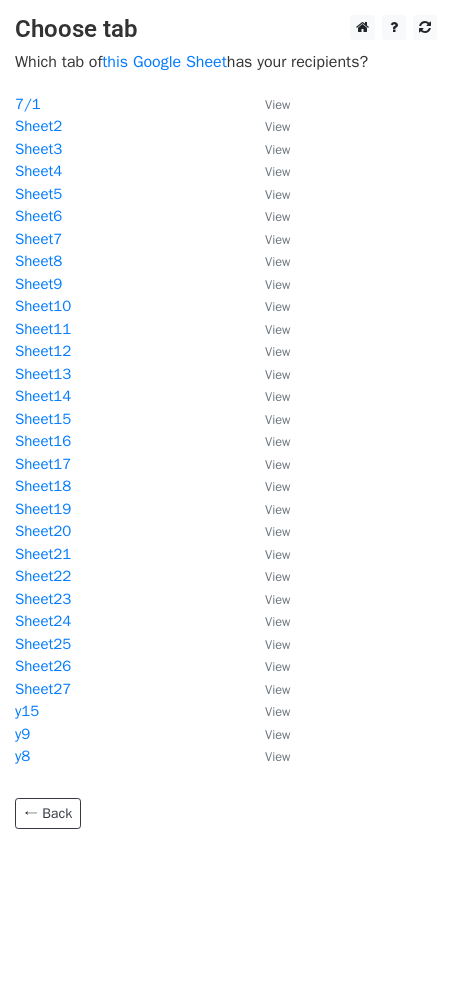 scroll, scrollTop: 0, scrollLeft: 0, axis: both 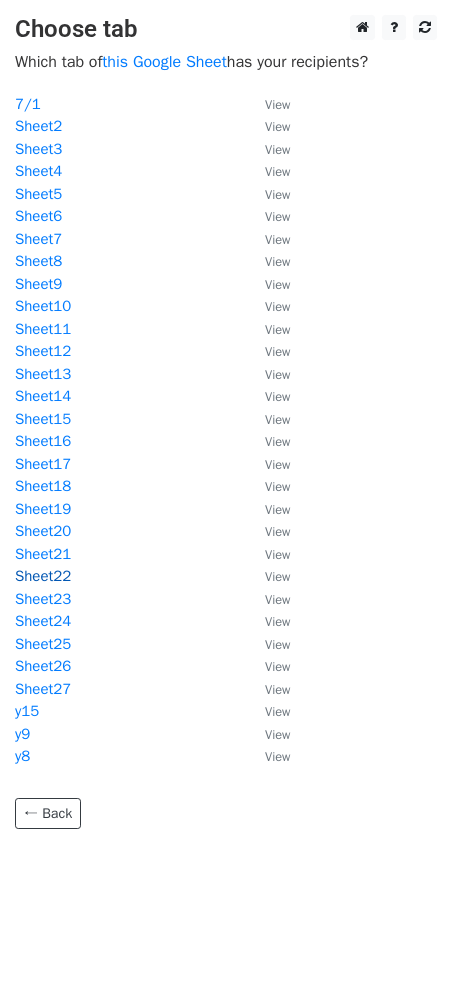click on "Sheet22" at bounding box center (43, 576) 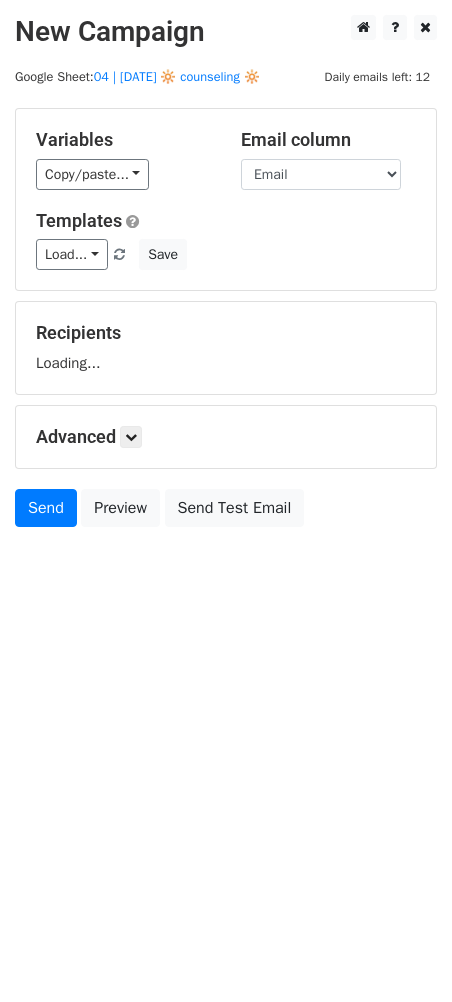 scroll, scrollTop: 0, scrollLeft: 0, axis: both 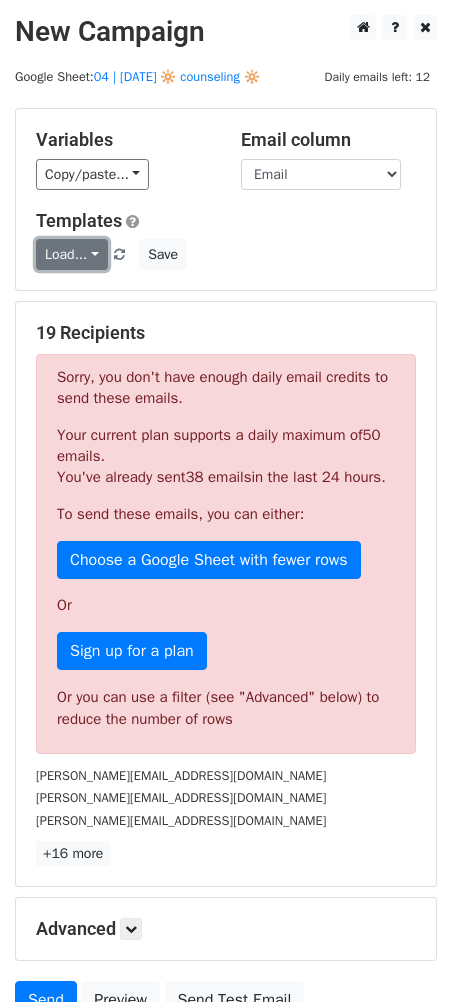 click on "Load..." at bounding box center (72, 254) 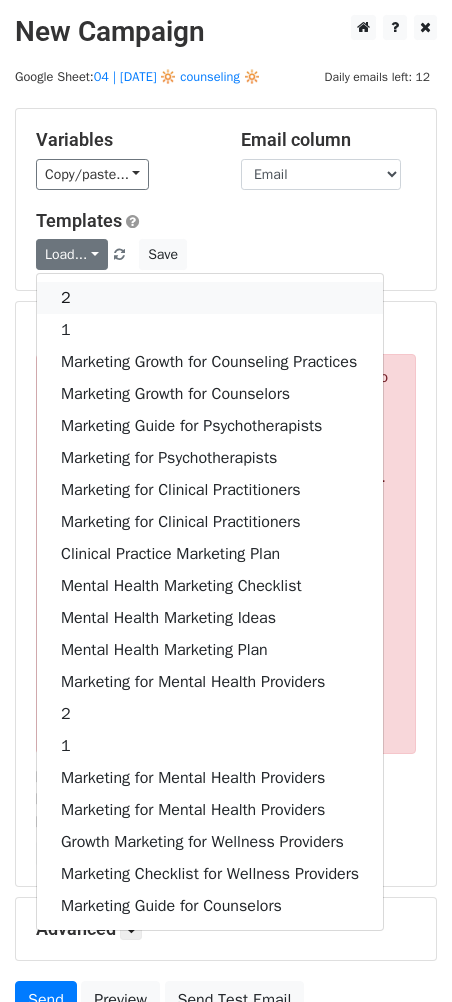 click on "2" at bounding box center (210, 298) 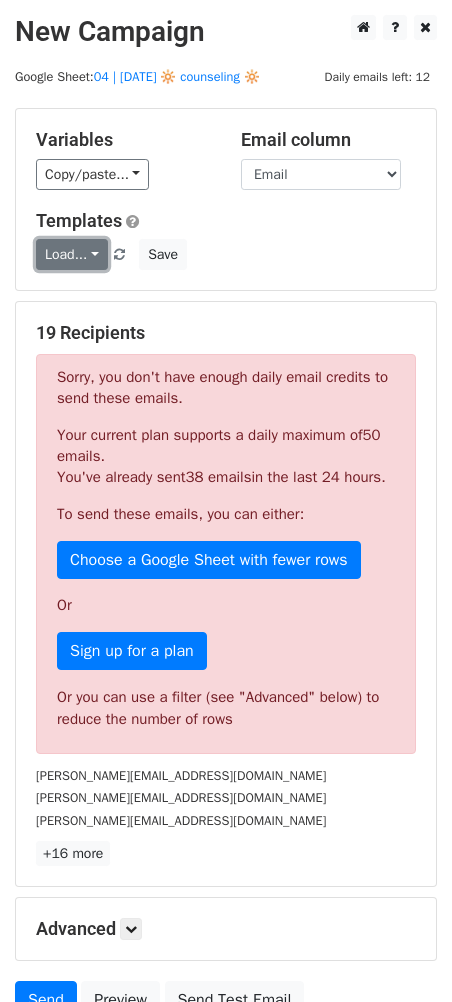 click on "Load..." at bounding box center [72, 254] 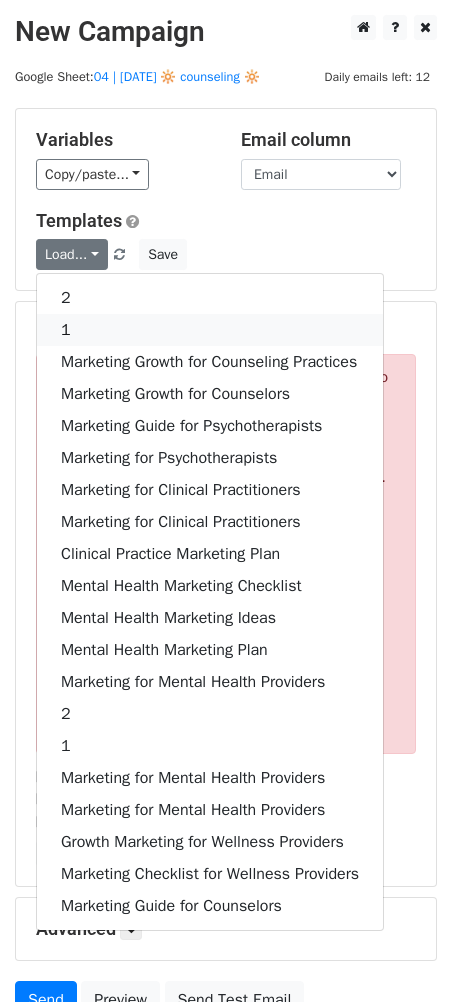 click on "1" at bounding box center [210, 330] 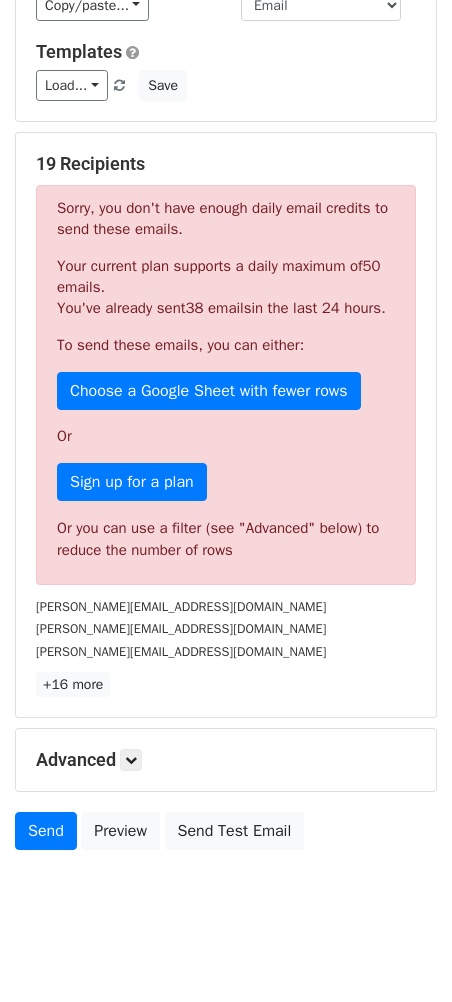 scroll, scrollTop: 206, scrollLeft: 0, axis: vertical 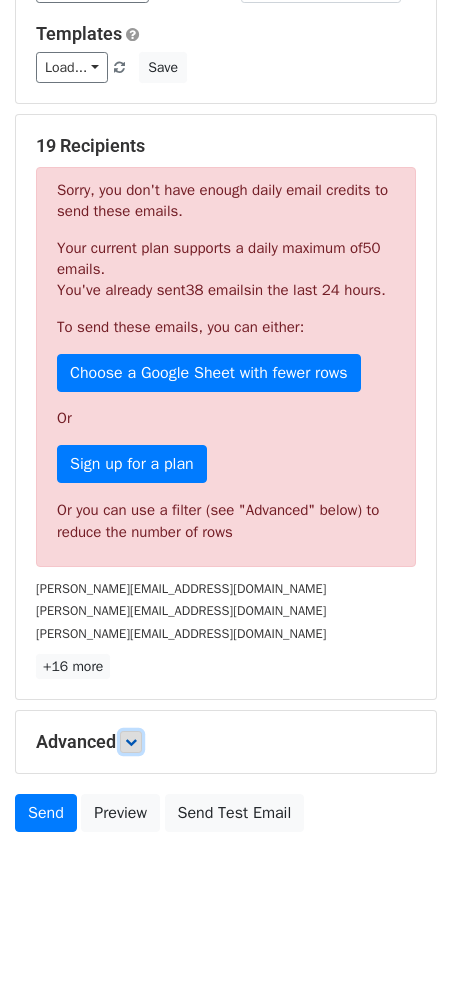 click at bounding box center [131, 742] 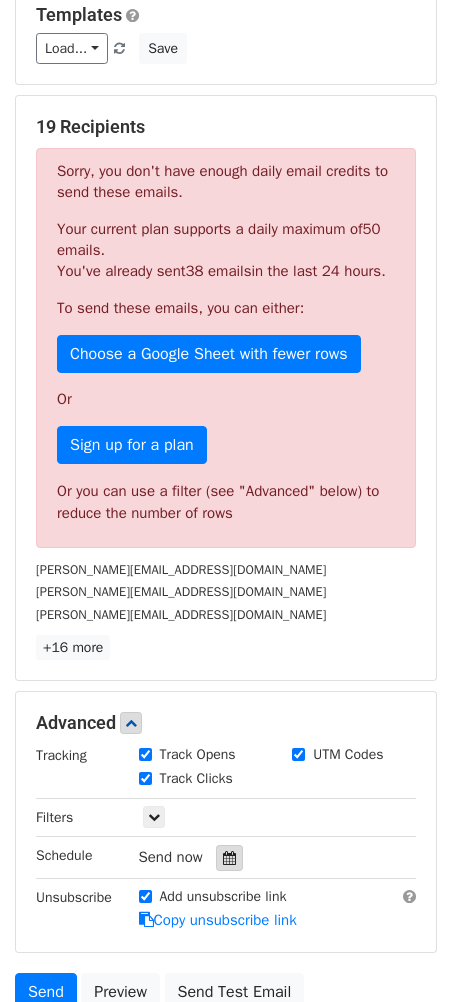 click at bounding box center (229, 858) 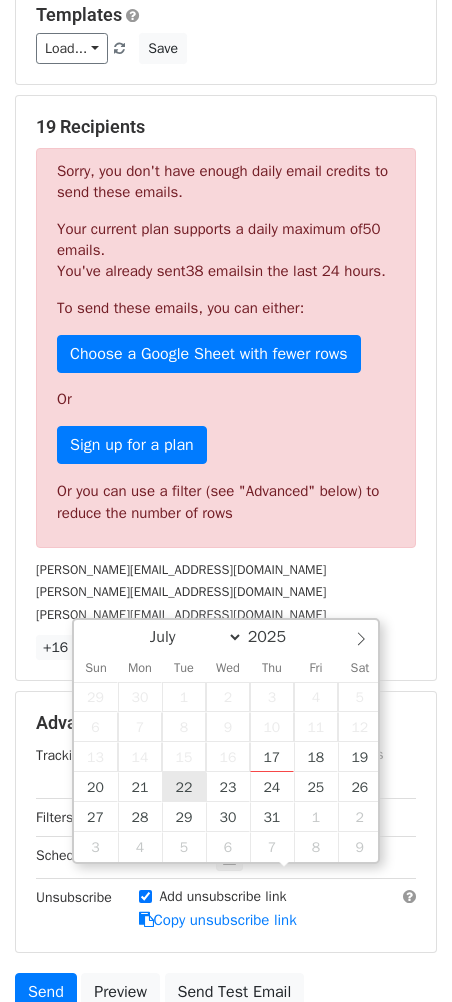 type on "2025-07-22 12:00" 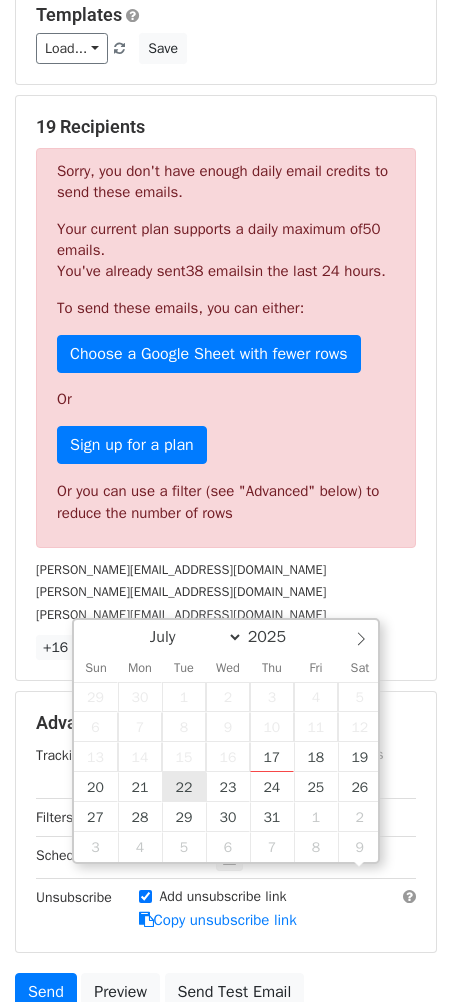 scroll, scrollTop: 0, scrollLeft: 0, axis: both 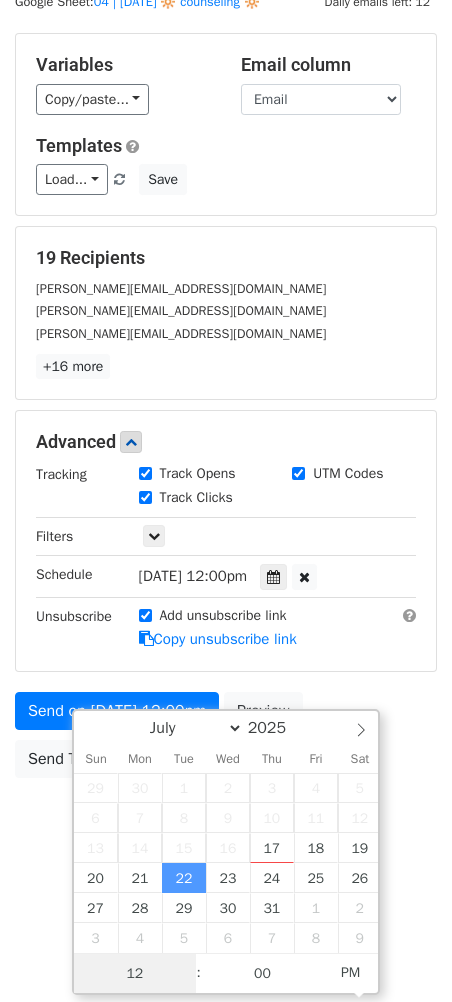 type on "3" 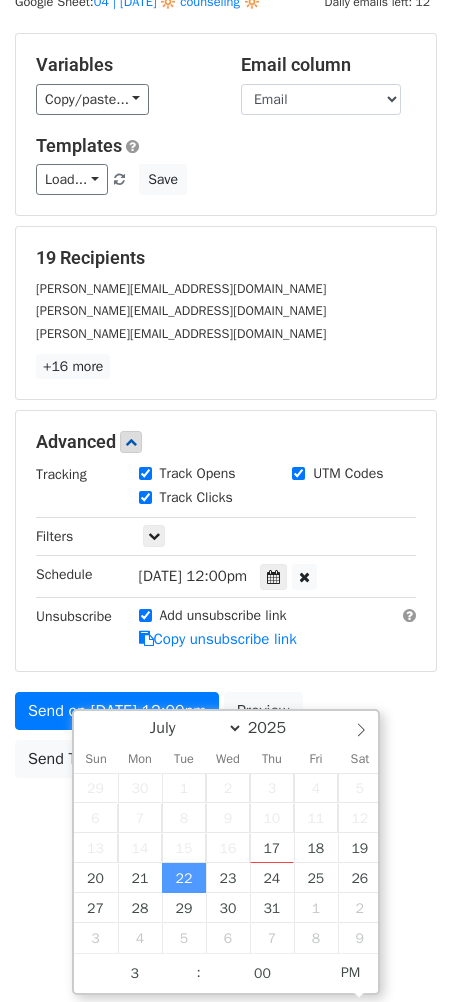 type on "2025-07-22 15:00" 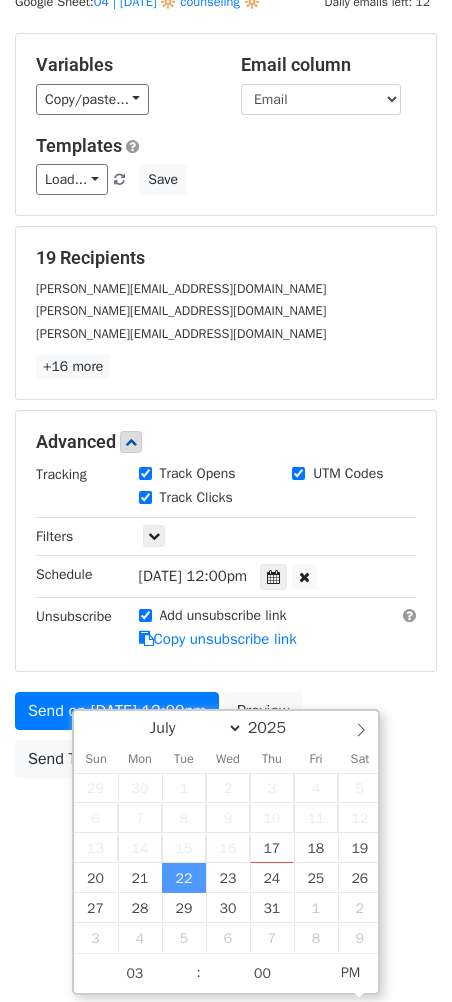 scroll, scrollTop: 18, scrollLeft: 0, axis: vertical 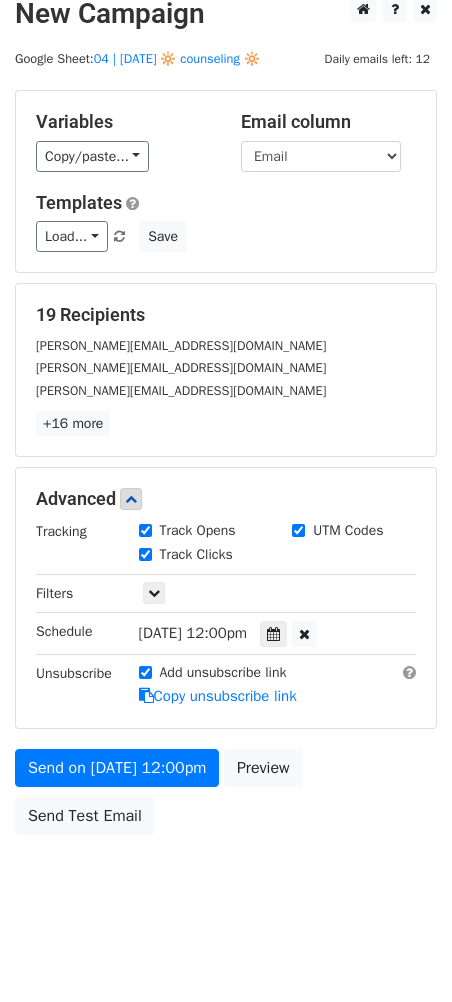 click on "New Campaign
Daily emails left: 12
Google Sheet:
04 | JULY 1 🔆 counseling 🔆
Variables
Copy/paste...
{{Name}}
{{Email}}
Email column
Name
Email
Templates
Load...
2
1
Marketing Growth for Counseling Practices
Marketing Growth for Counselors
Marketing Guide for Psychotherapists
Marketing for Psychotherapists
Marketing for Clinical Practitioners
Marketing for Clinical Practitioners
Clinical Practice Marketing Plan
Mental Health Marketing Checklist
Mental Health Marketing Ideas
Mental Health Marketing Plan
Marketing for Mental Health Providers
2
1
Marketing for Mental Health Providers
Marketing for Mental Health Providers
Growth Marketing for Wellness Providers
Marketing Checklist for Wellness Providers
Marketing Guide for Counselors
Save
19 Recipients
ryan@enkindlecounseling.com
ryan@growingabonsai.com" at bounding box center (226, 493) 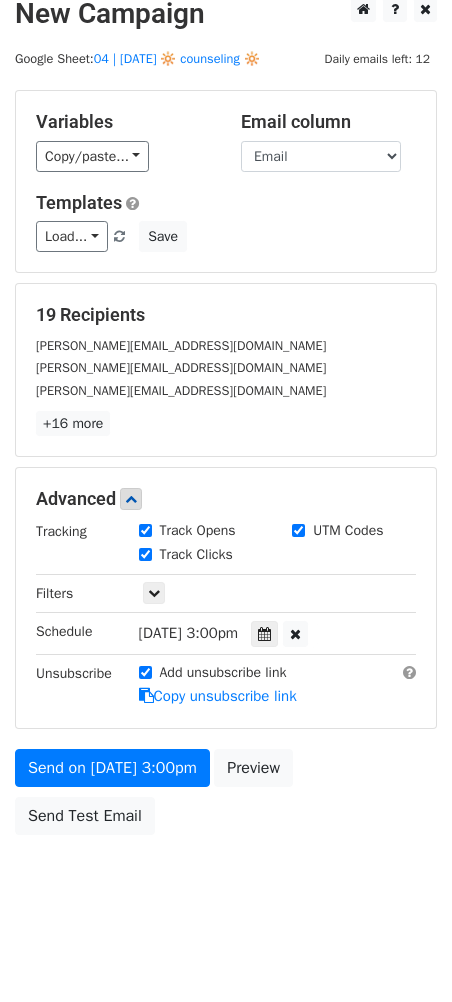 scroll, scrollTop: 0, scrollLeft: 0, axis: both 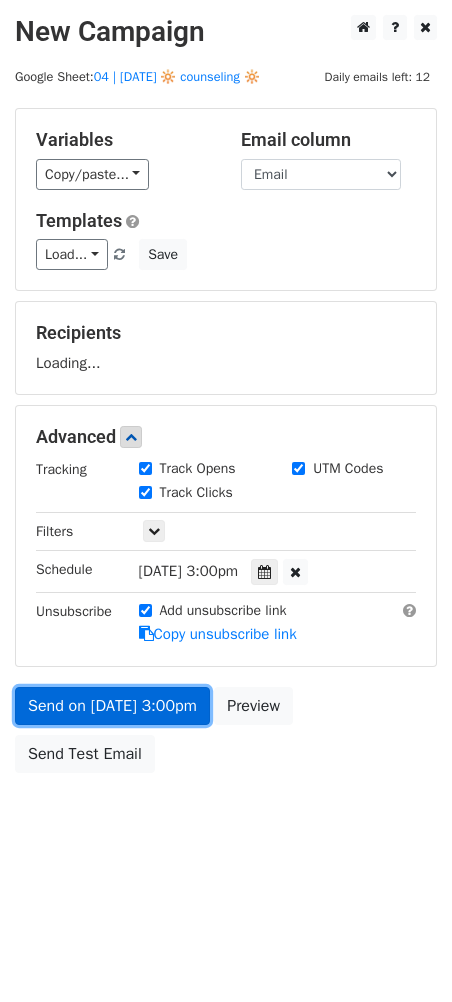 click on "Send on Jul 22 at 3:00pm" at bounding box center (112, 706) 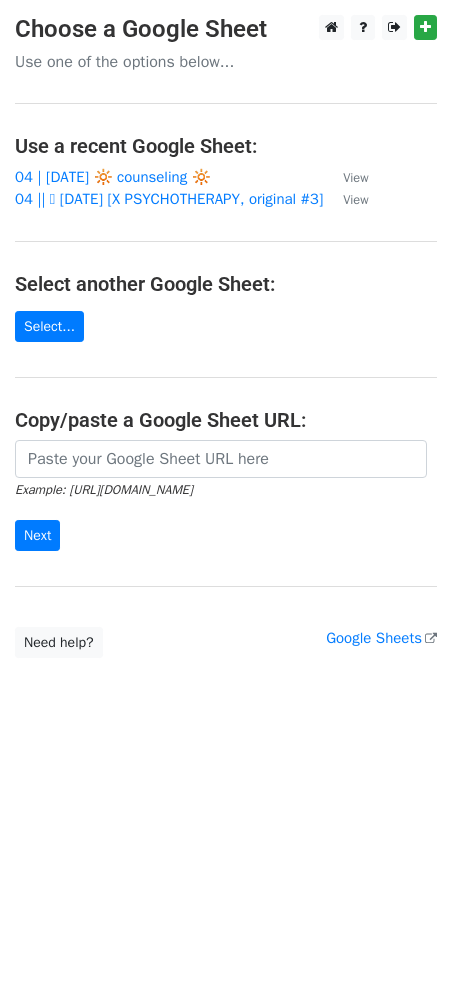 scroll, scrollTop: 0, scrollLeft: 0, axis: both 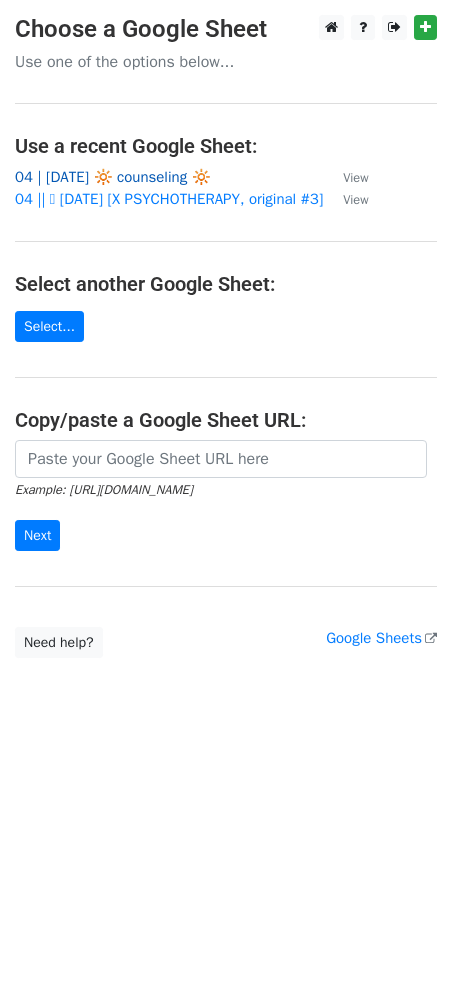 click on "04 | JULY 1 🔆 counseling 🔆" at bounding box center [113, 177] 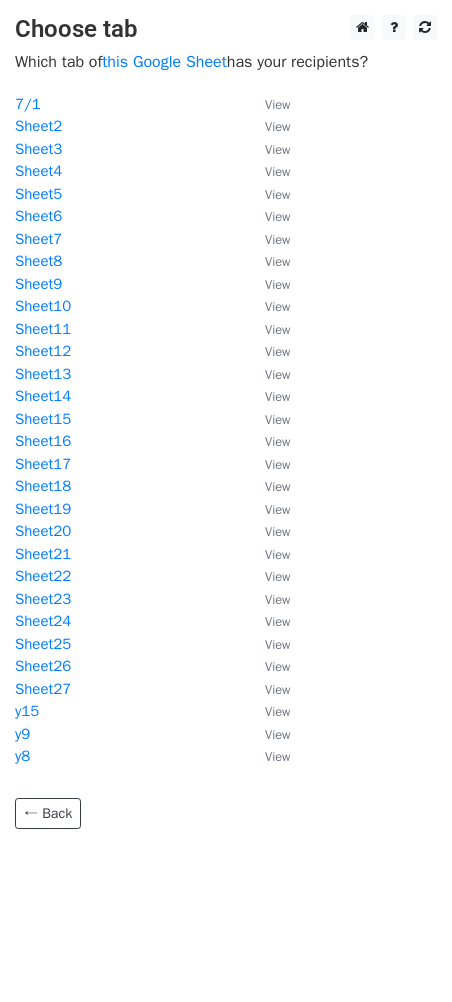scroll, scrollTop: 0, scrollLeft: 0, axis: both 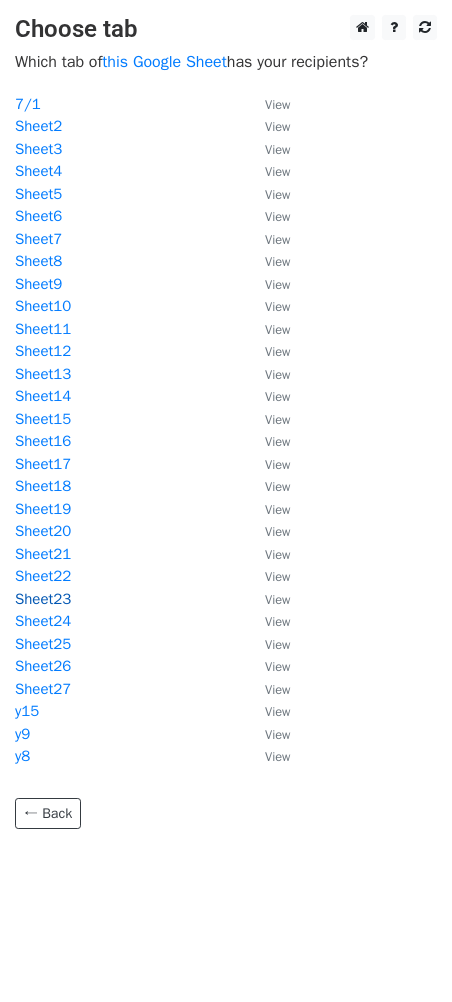 click on "Sheet23" at bounding box center (43, 599) 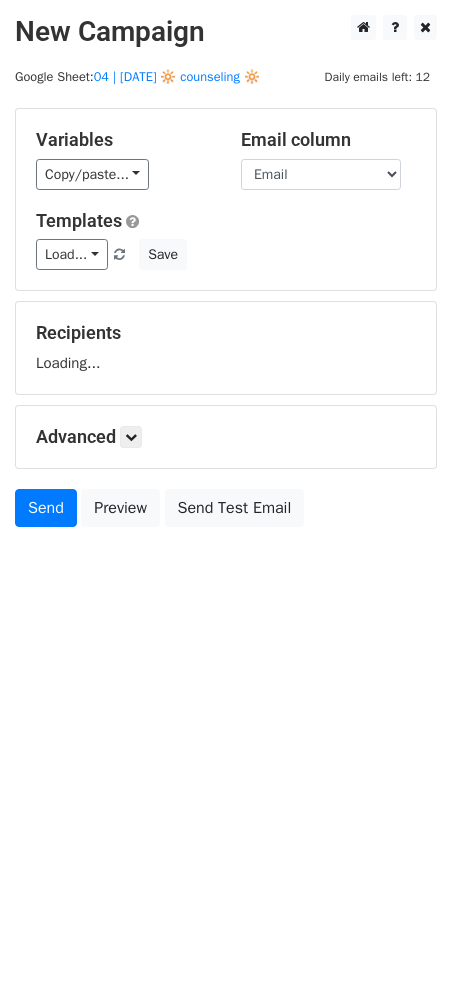 scroll, scrollTop: 0, scrollLeft: 0, axis: both 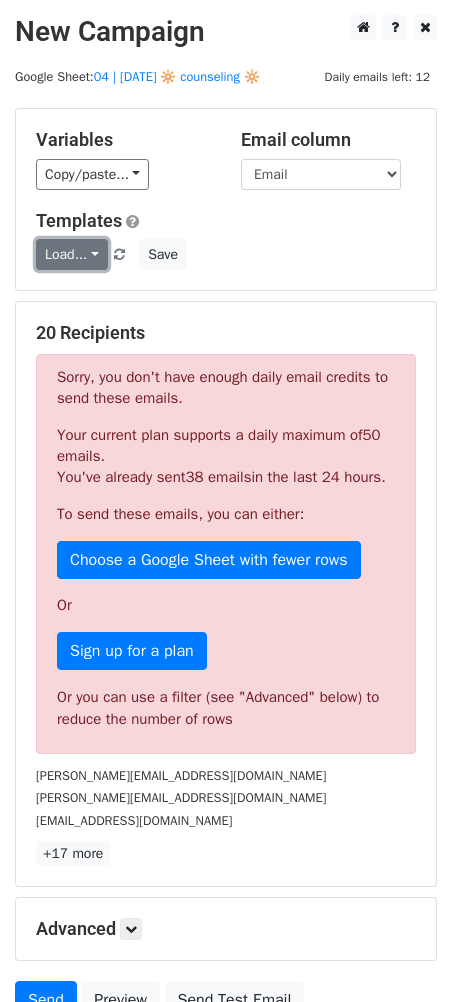 click on "Load..." at bounding box center [72, 254] 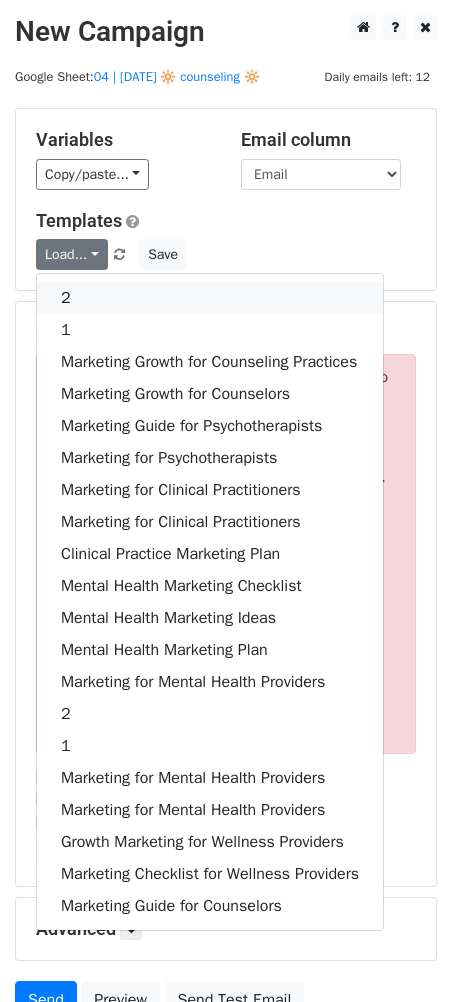 click on "2" at bounding box center (210, 298) 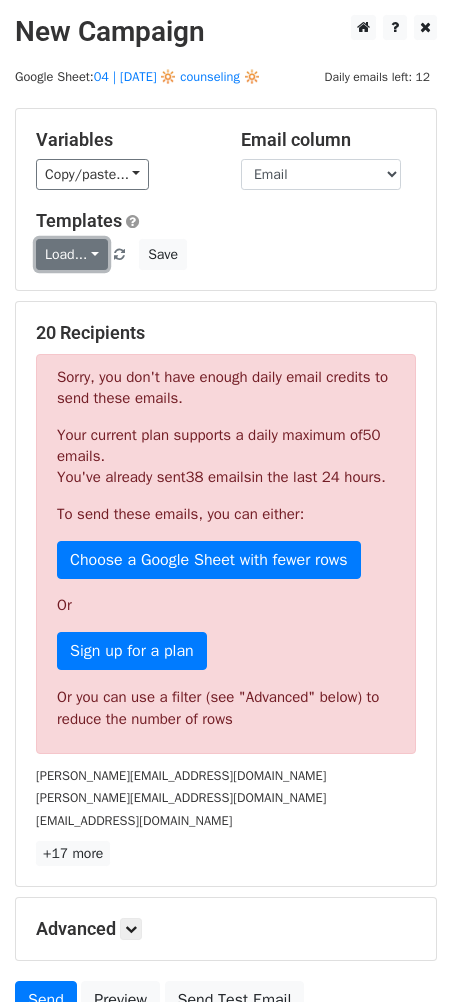 click on "Load..." at bounding box center [72, 254] 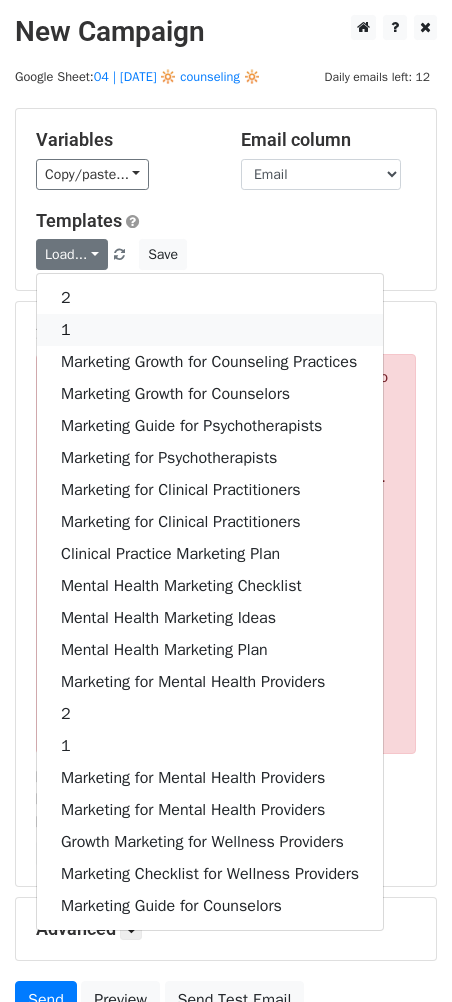 click on "1" at bounding box center (210, 330) 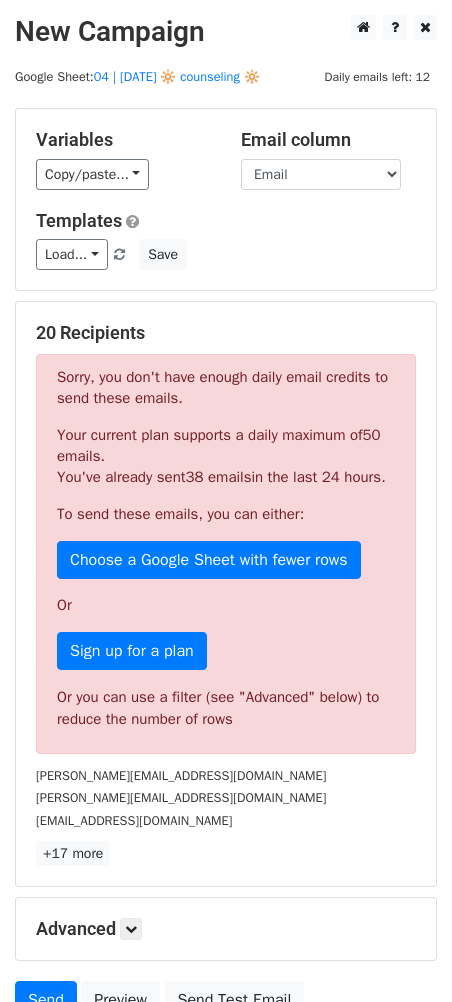 scroll, scrollTop: 206, scrollLeft: 0, axis: vertical 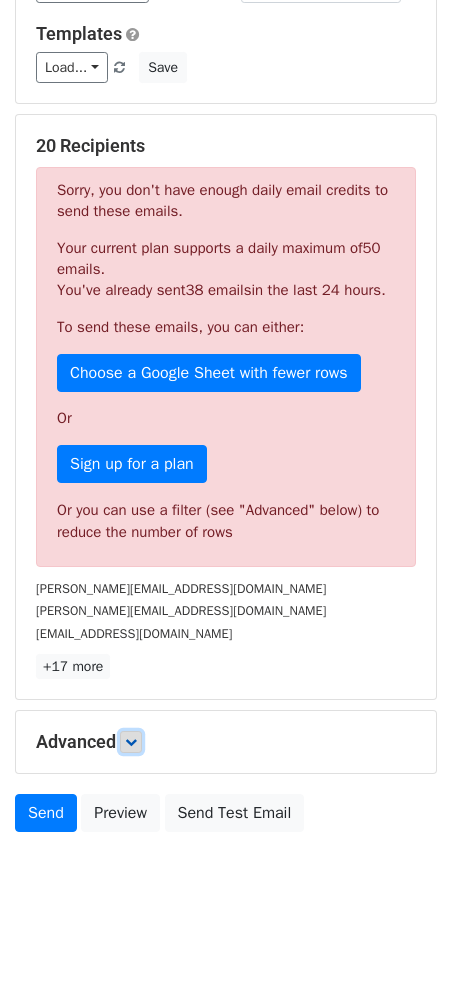 click at bounding box center [131, 742] 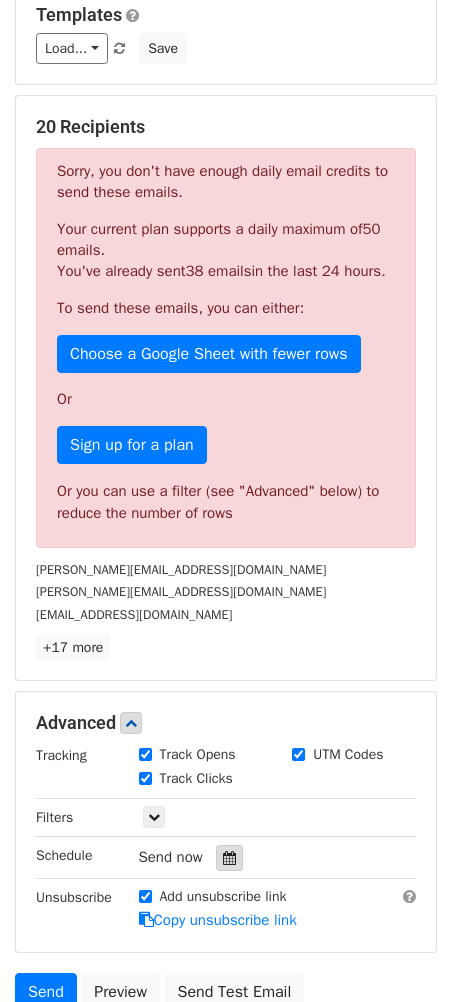 click at bounding box center (229, 858) 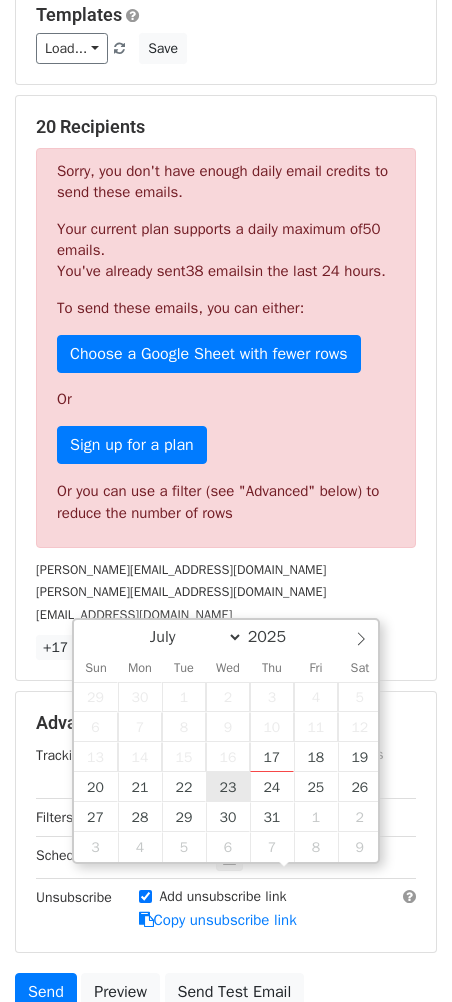 type on "2025-07-23 12:00" 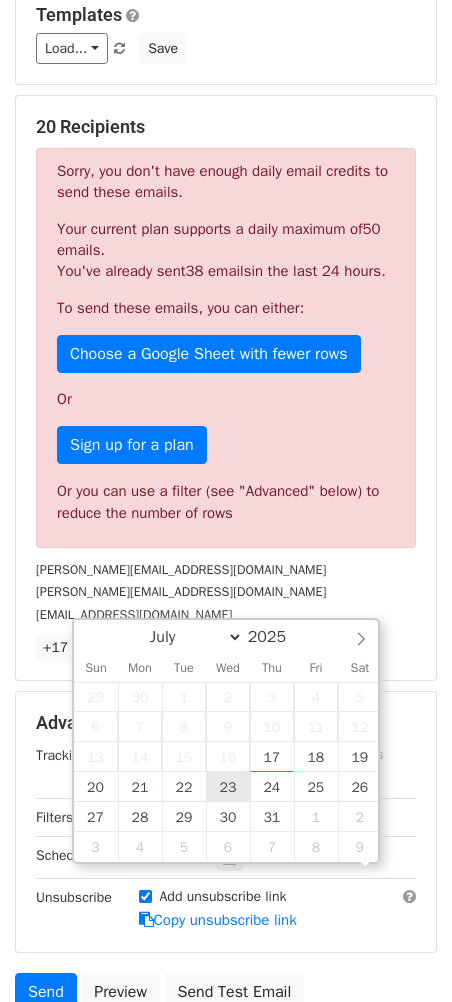 scroll, scrollTop: 0, scrollLeft: 0, axis: both 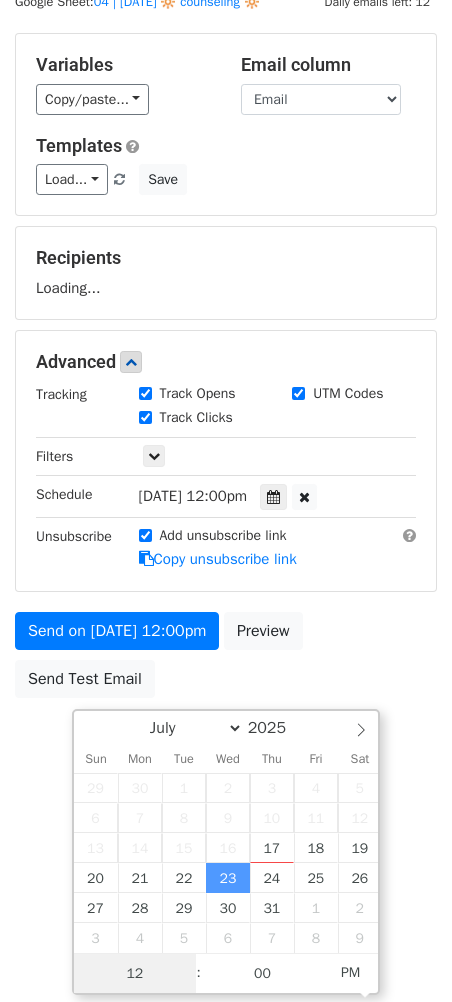 type on "3" 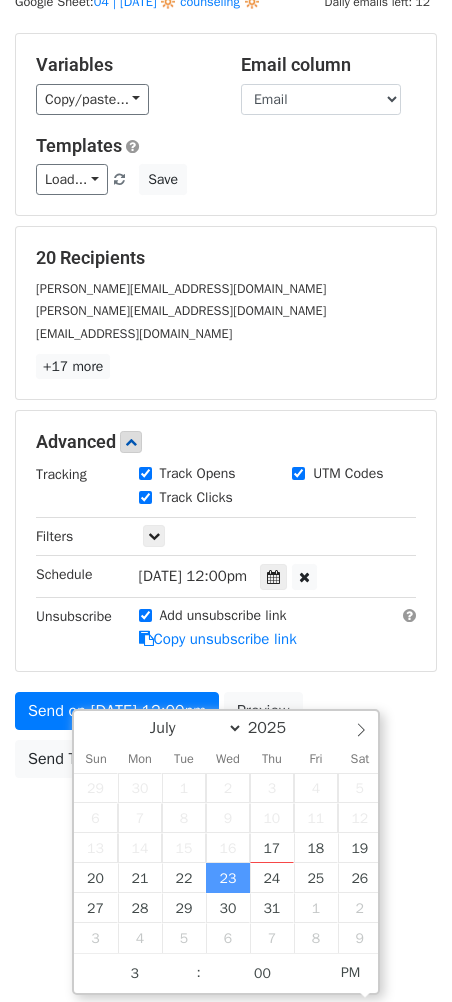 type on "2025-07-23 15:00" 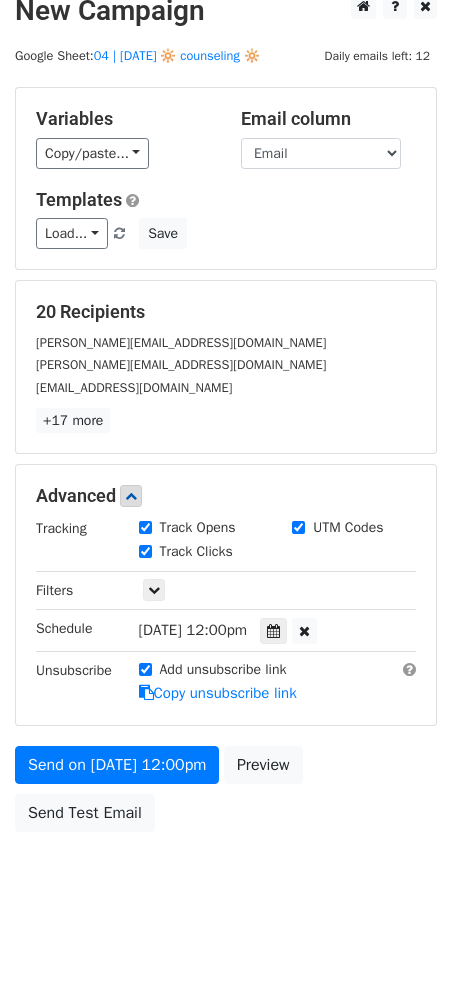scroll, scrollTop: 18, scrollLeft: 0, axis: vertical 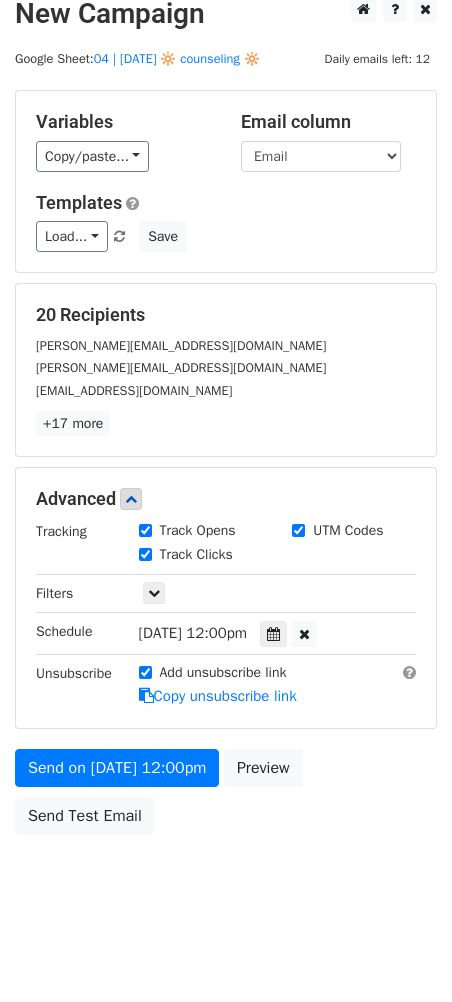 click on "Send on Jul 23 at 12:00pm
Preview
Send Test Email" at bounding box center [226, 797] 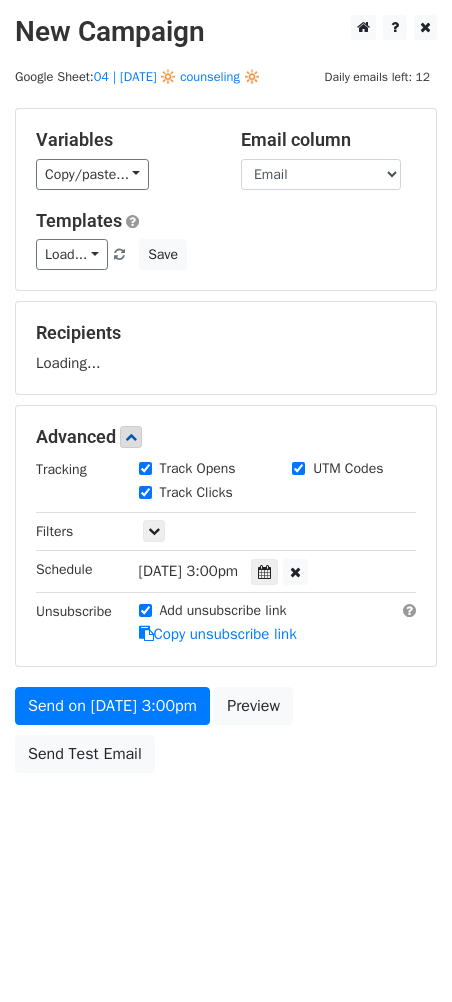 click on "New Campaign
Daily emails left: 12
Google Sheet:
04 | JULY 1 🔆 counseling 🔆
Variables
Copy/paste...
{{Name}}
{{Email}}
Email column
Name
Email
Templates
Load...
2
1
Marketing Growth for Counseling Practices
Marketing Growth for Counselors
Marketing Guide for Psychotherapists
Marketing for Psychotherapists
Marketing for Clinical Practitioners
Marketing for Clinical Practitioners
Clinical Practice Marketing Plan
Mental Health Marketing Checklist
Mental Health Marketing Ideas
Mental Health Marketing Plan
Marketing for Mental Health Providers
2
1
Marketing for Mental Health Providers
Marketing for Mental Health Providers
Growth Marketing for Wellness Providers
Marketing Checklist for Wellness Providers
Marketing Guide for Counselors
Save
Recipients Loading...
Advanced
Tracking" at bounding box center (226, 439) 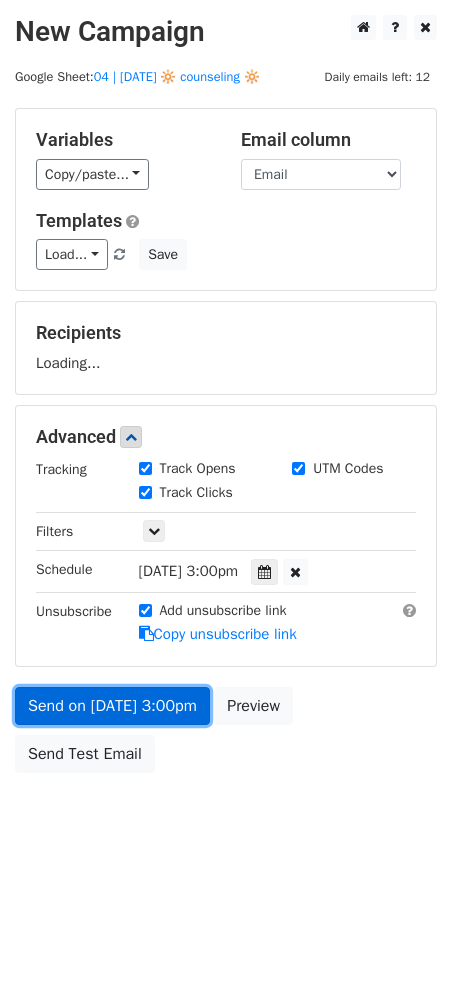click on "Send on Jul 23 at 3:00pm" at bounding box center (112, 706) 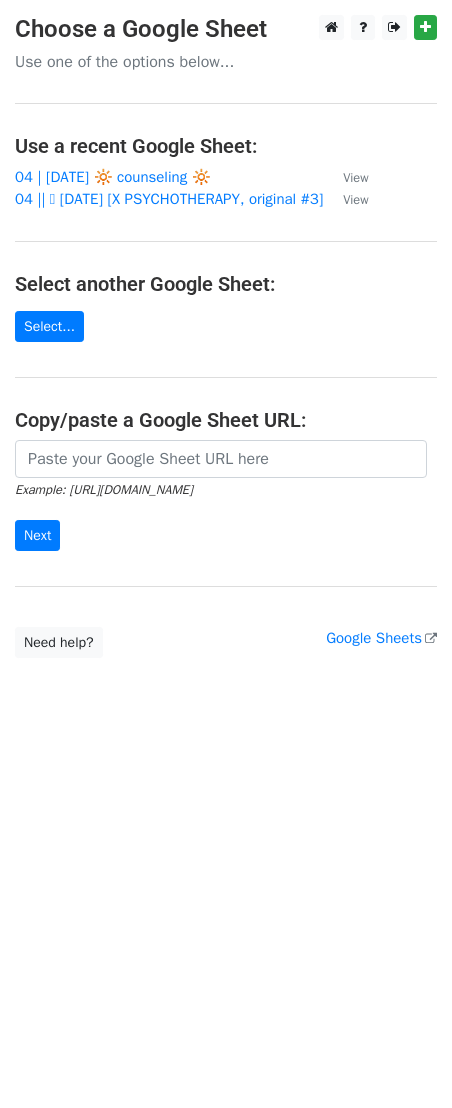 scroll, scrollTop: 0, scrollLeft: 0, axis: both 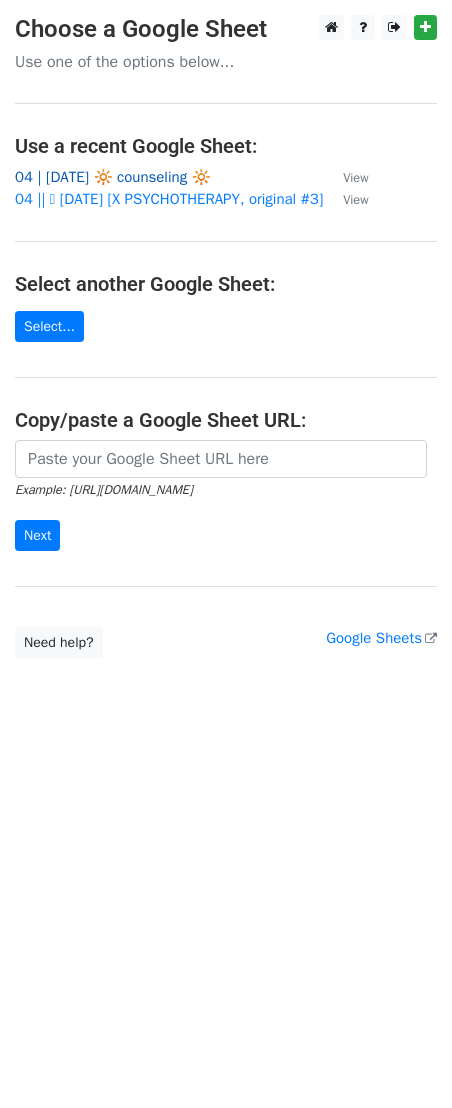click on "04 | JULY 1 🔆 counseling 🔆" at bounding box center [113, 177] 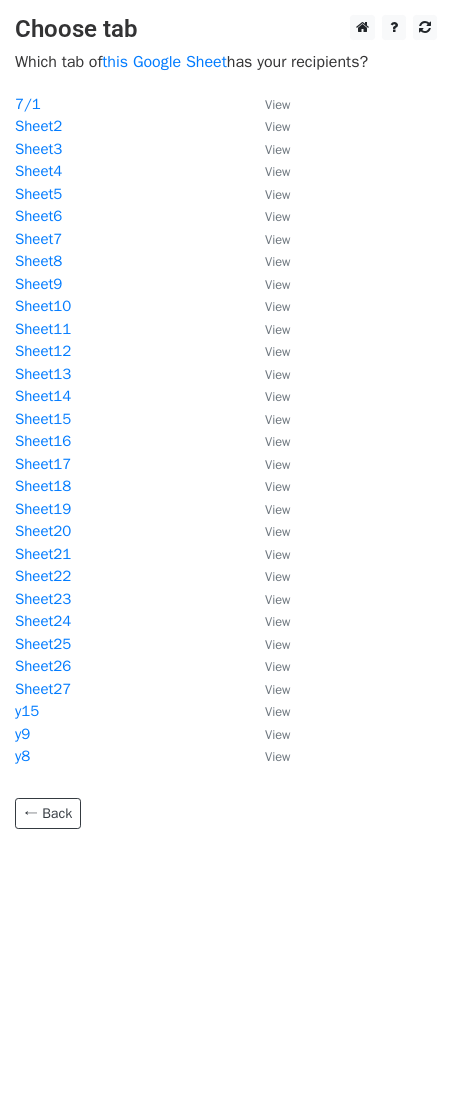 scroll, scrollTop: 0, scrollLeft: 0, axis: both 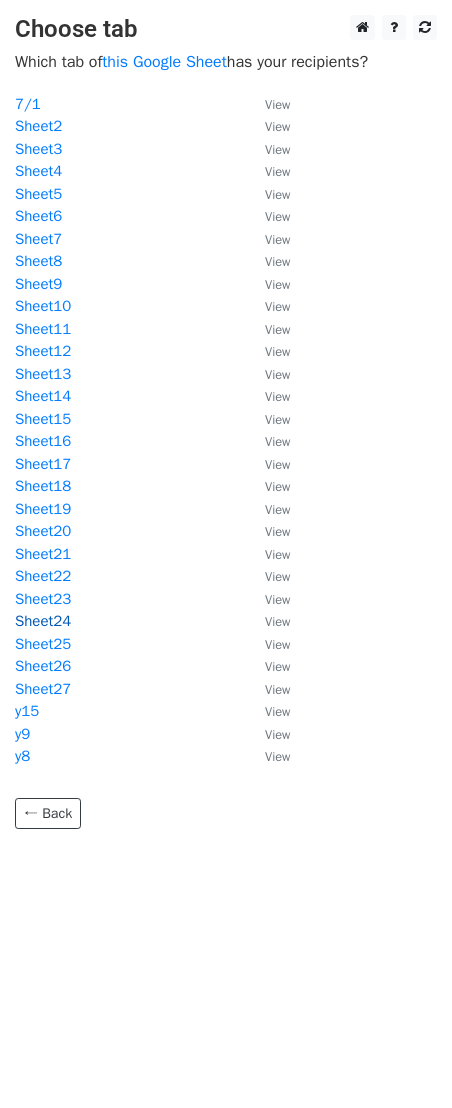 click on "Sheet24" at bounding box center [43, 621] 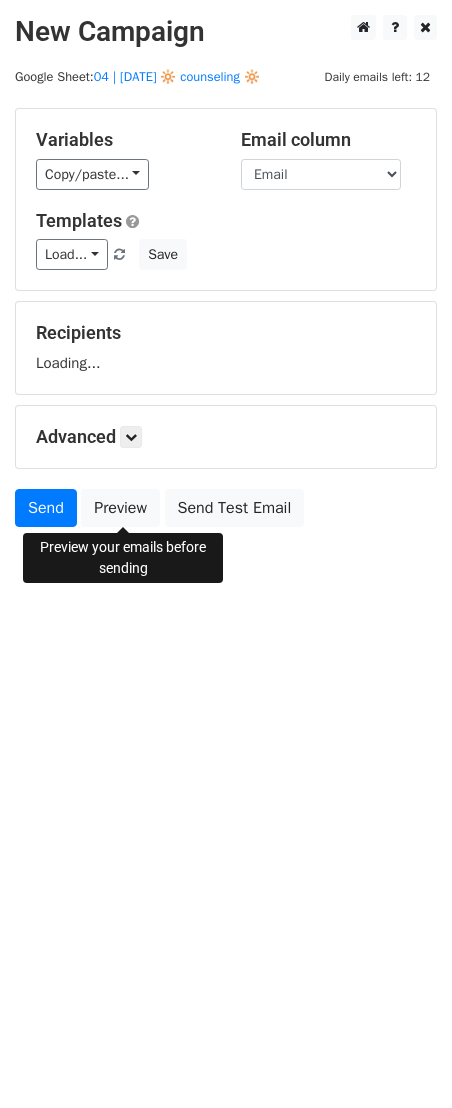 scroll, scrollTop: 0, scrollLeft: 0, axis: both 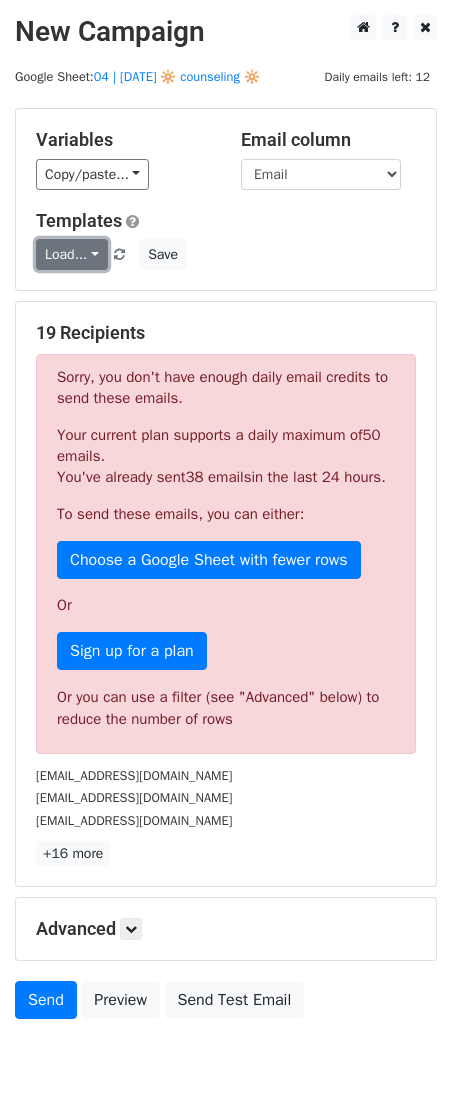 click on "Load..." at bounding box center [72, 254] 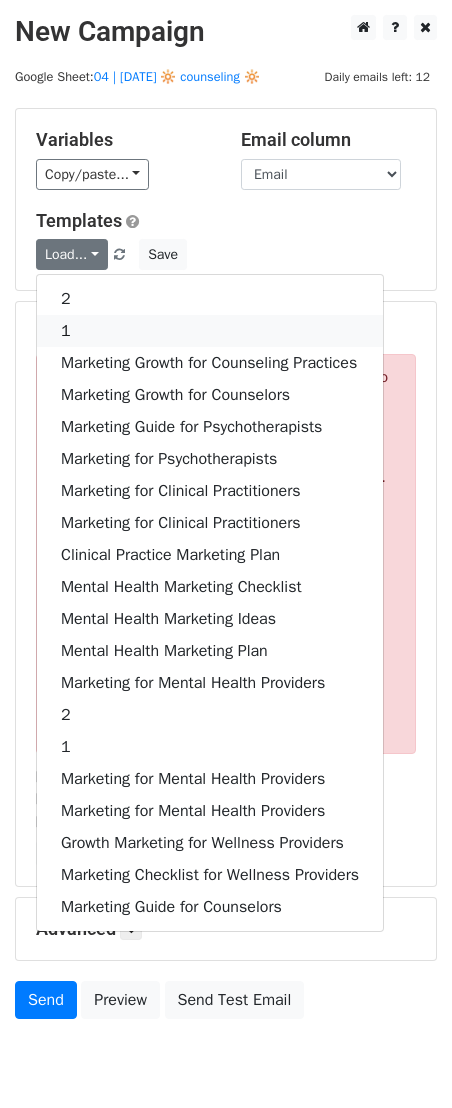 click on "1" at bounding box center [210, 331] 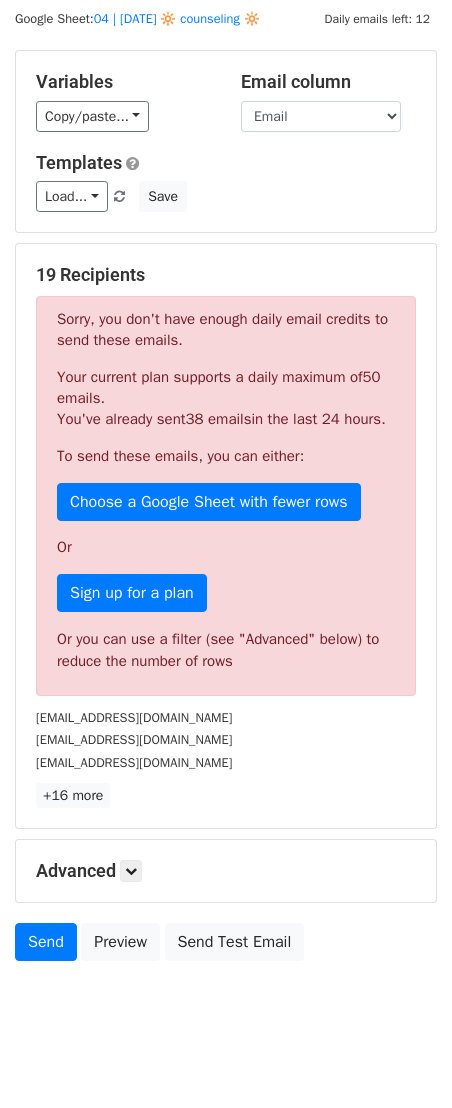 scroll, scrollTop: 102, scrollLeft: 0, axis: vertical 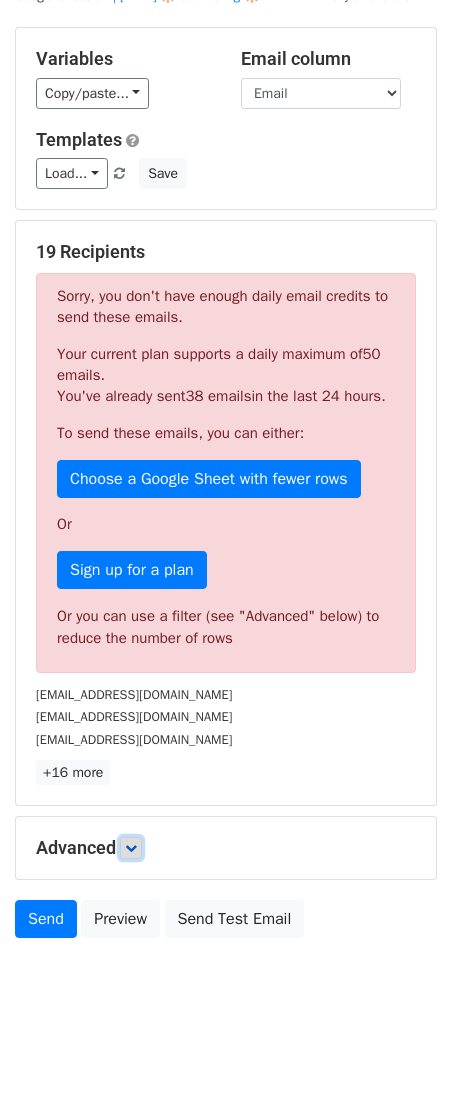 click at bounding box center (131, 848) 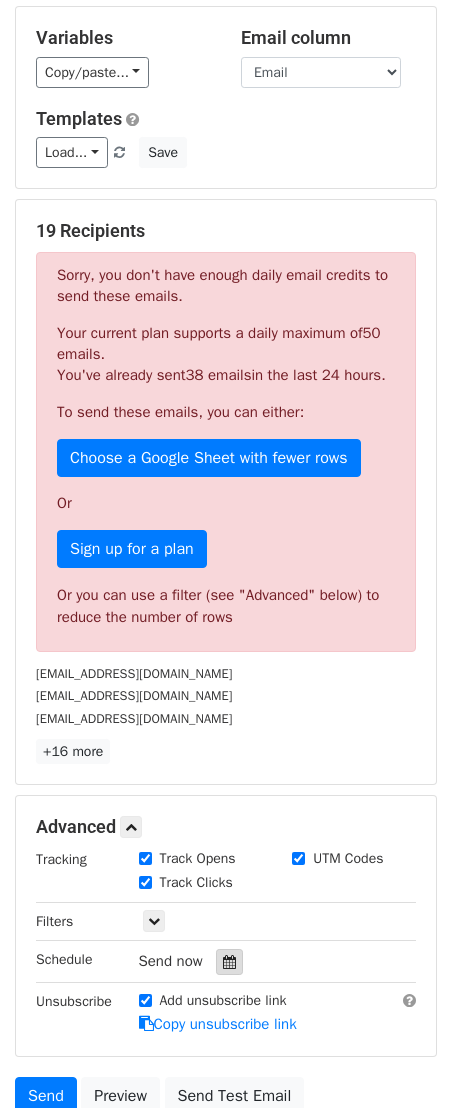 click at bounding box center [229, 962] 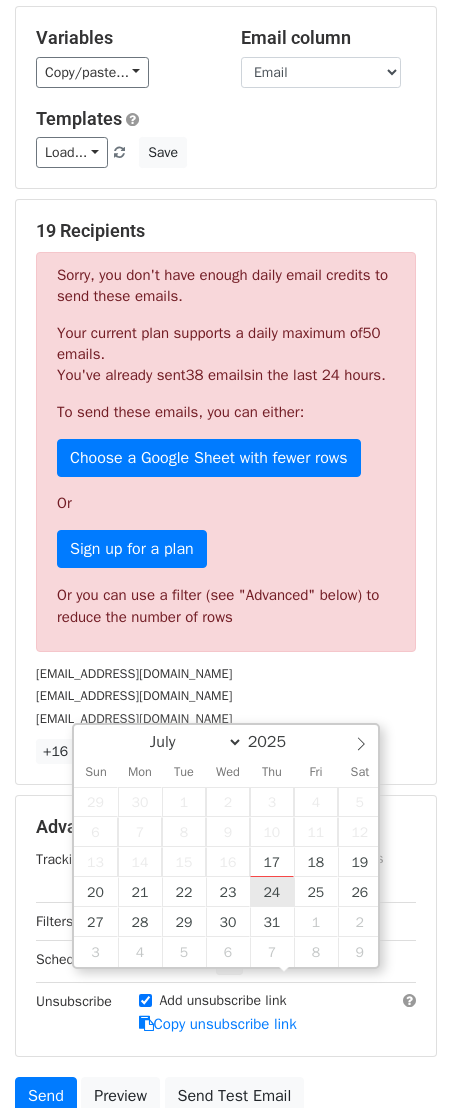 type on "2025-07-24 12:00" 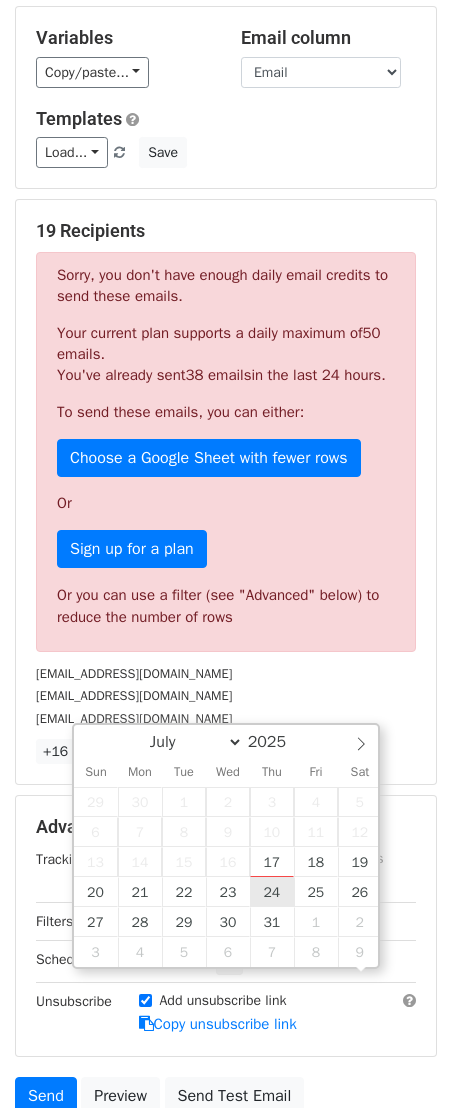 scroll, scrollTop: 1, scrollLeft: 0, axis: vertical 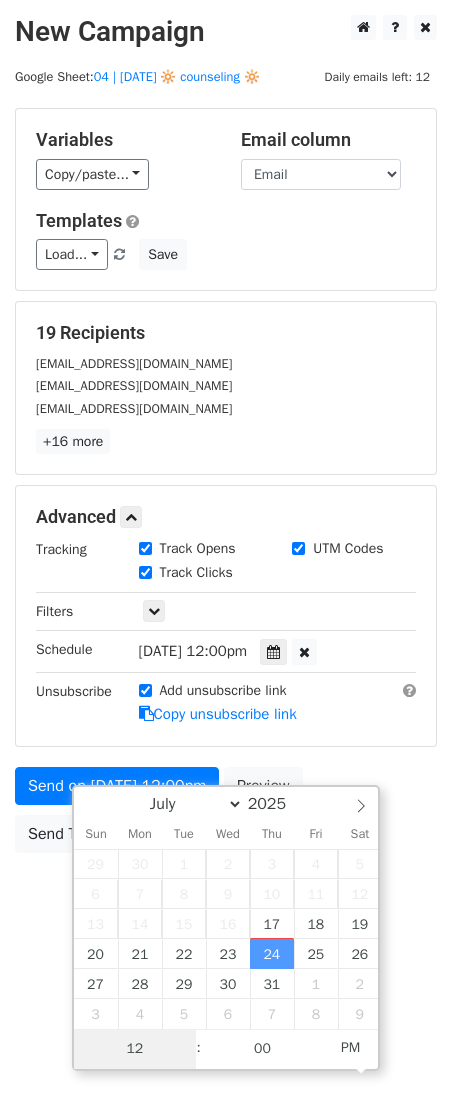 type on "2" 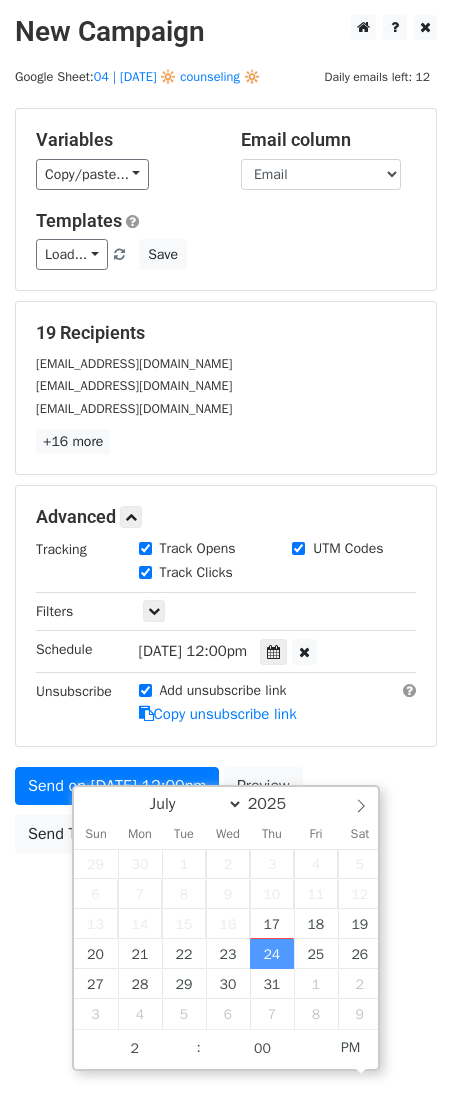 type on "2025-07-24 14:00" 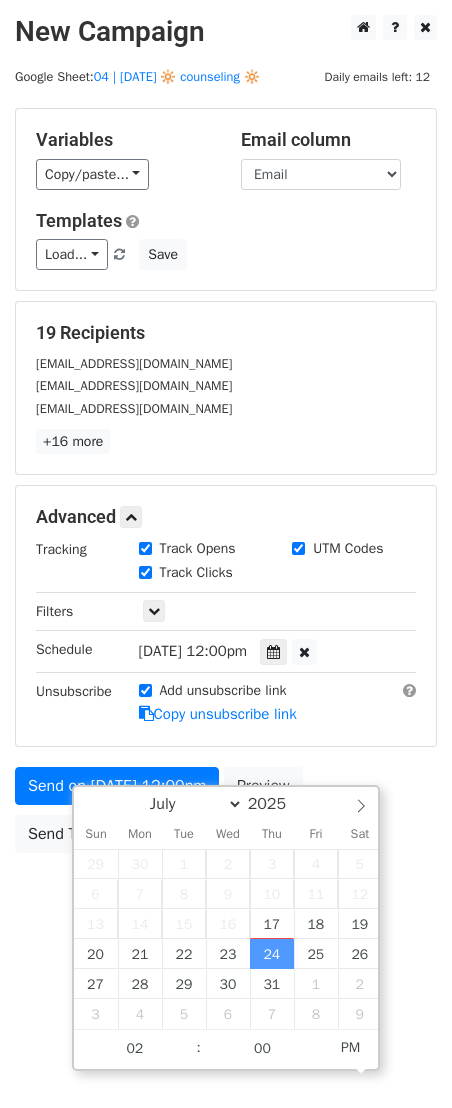 click on "New Campaign
Daily emails left: 12
Google Sheet:
04 | JULY 1 🔆 counseling 🔆
Variables
Copy/paste...
{{Name}}
{{Email}}
Email column
Name
Email
Templates
Load...
2
1
Marketing Growth for Counseling Practices
Marketing Growth for Counselors
Marketing Guide for Psychotherapists
Marketing for Psychotherapists
Marketing for Clinical Practitioners
Marketing for Clinical Practitioners
Clinical Practice Marketing Plan
Mental Health Marketing Checklist
Mental Health Marketing Ideas
Mental Health Marketing Plan
Marketing for Mental Health Providers
2
1
Marketing for Mental Health Providers
Marketing for Mental Health Providers
Growth Marketing for Wellness Providers
Marketing Checklist for Wellness Providers
Marketing Guide for Counselors
Save
19 Recipients
sbarrosolmhc@protonmail.com
sbrodeur@nystromcounseling.com" at bounding box center (226, 479) 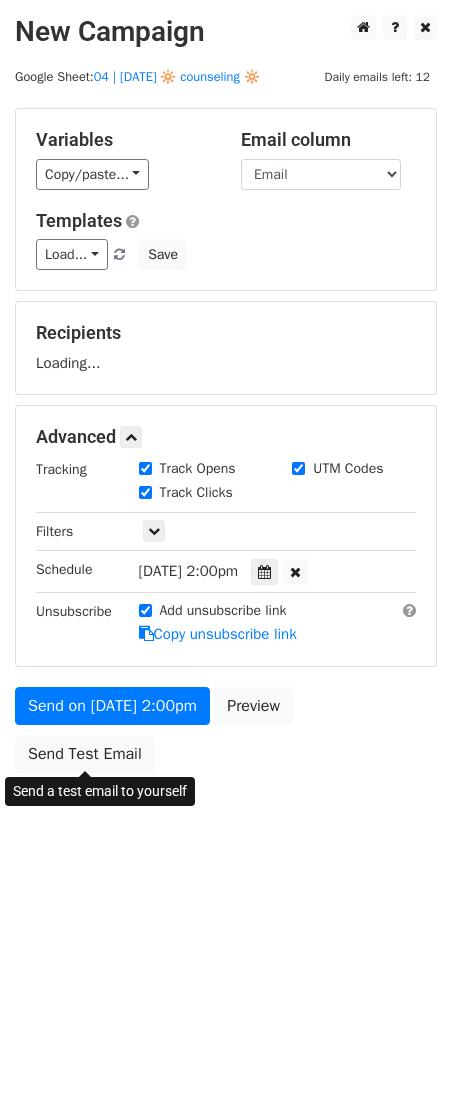 click on "Advanced
Tracking
Track Opens
UTM Codes
Track Clicks
Filters
Only include spreadsheet rows that match the following filters:
Schedule
Thu, Jul 24, 2:00pm
2025-07-24 14:00
Unsubscribe
Add unsubscribe link
Copy unsubscribe link" at bounding box center [226, 535] 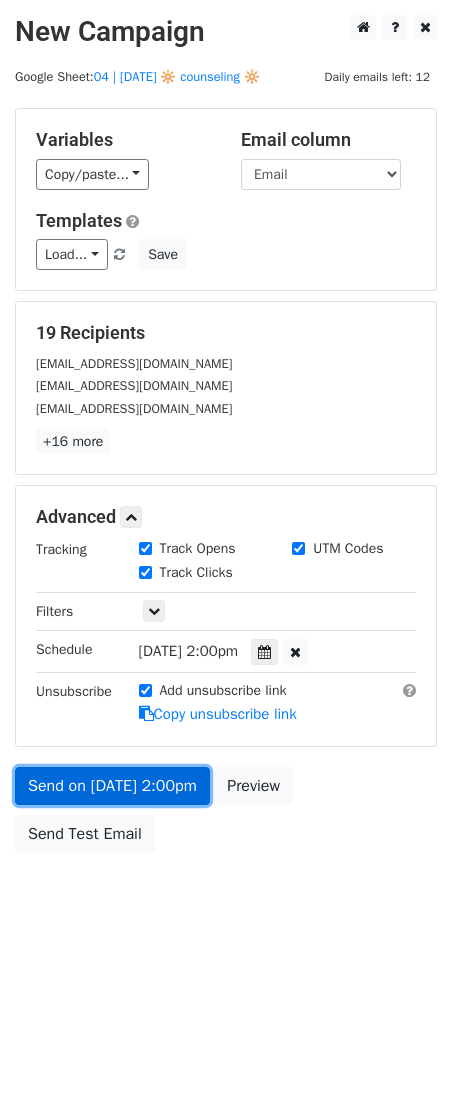 click on "Send on Jul 24 at 2:00pm" at bounding box center [112, 786] 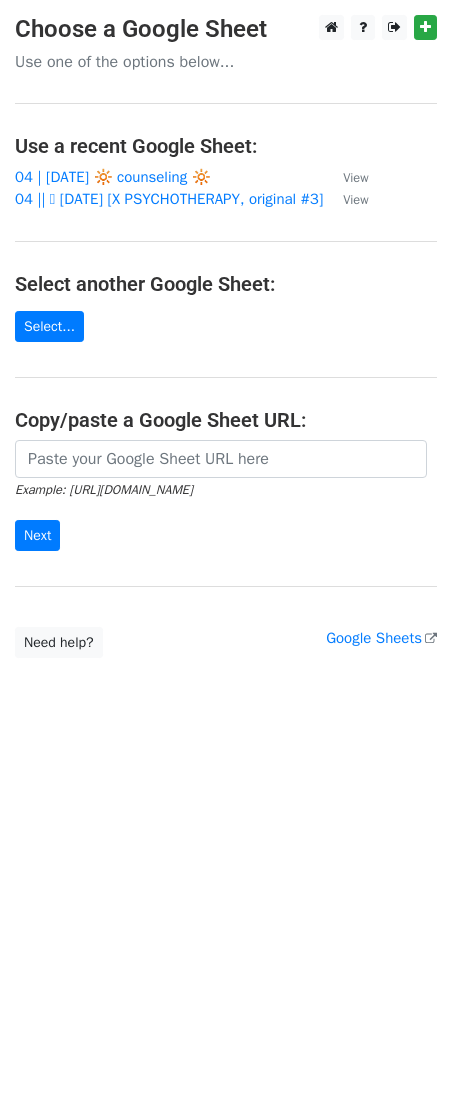 scroll, scrollTop: 0, scrollLeft: 0, axis: both 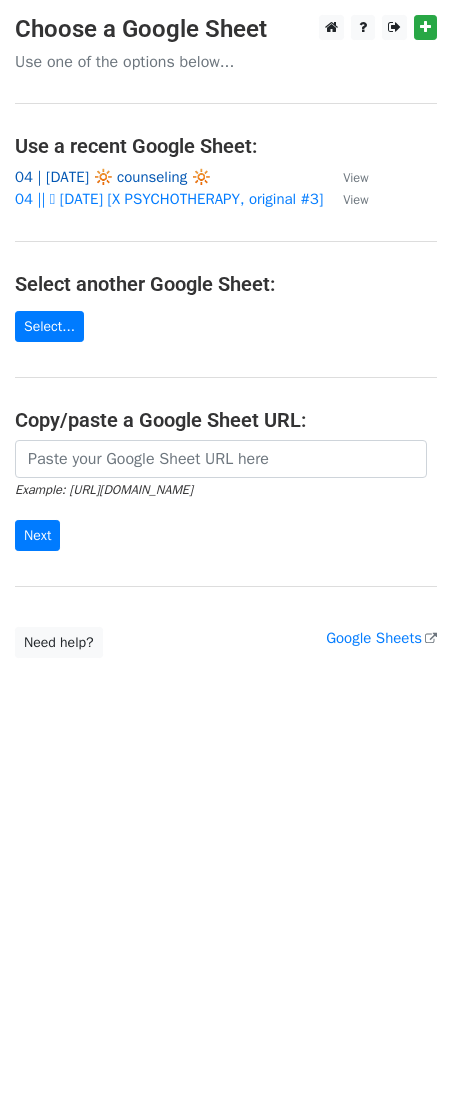 click on "04 | [DATE] 🔆 counseling 🔆" at bounding box center (113, 177) 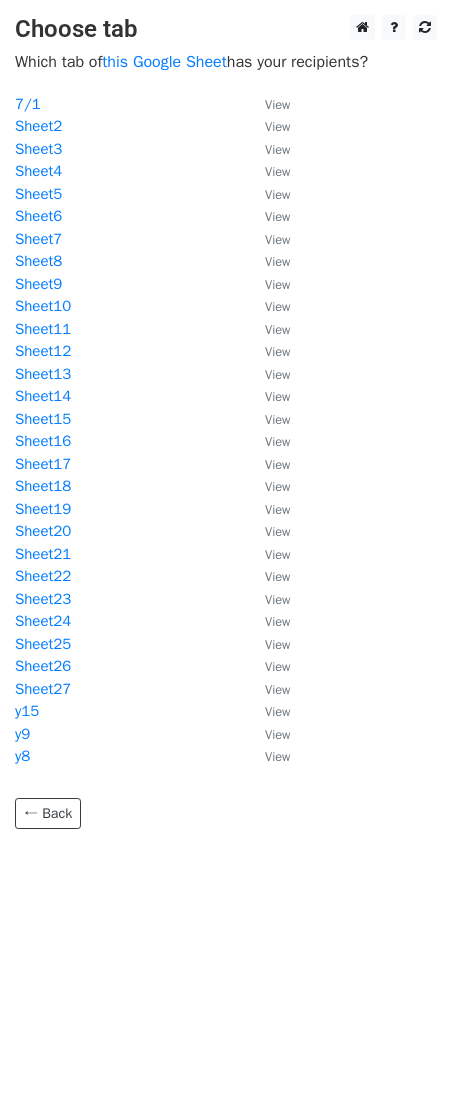 scroll, scrollTop: 0, scrollLeft: 0, axis: both 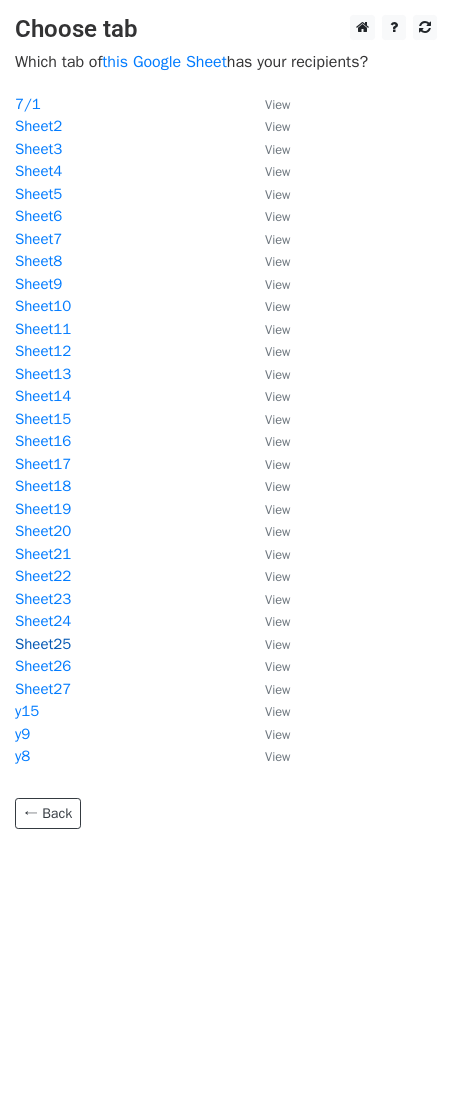 click on "Sheet25" at bounding box center [43, 644] 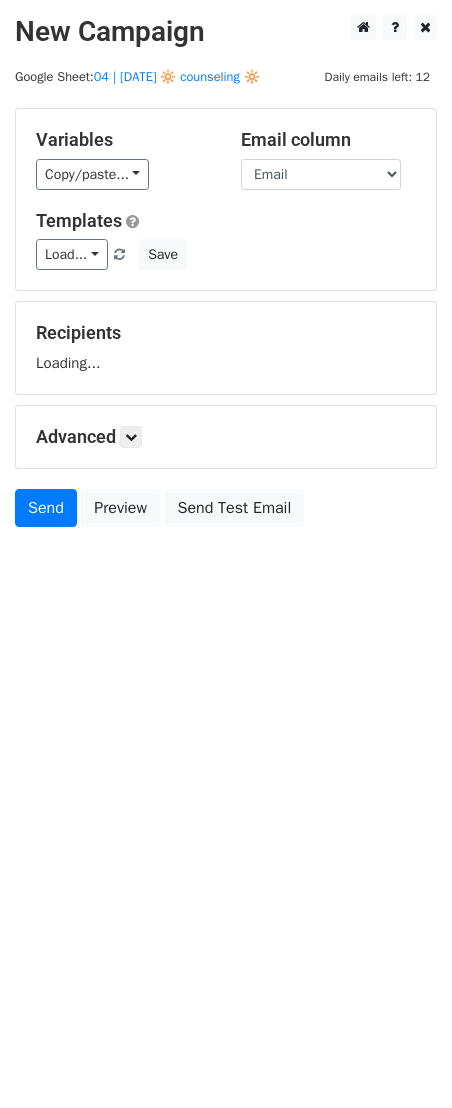 scroll, scrollTop: 0, scrollLeft: 0, axis: both 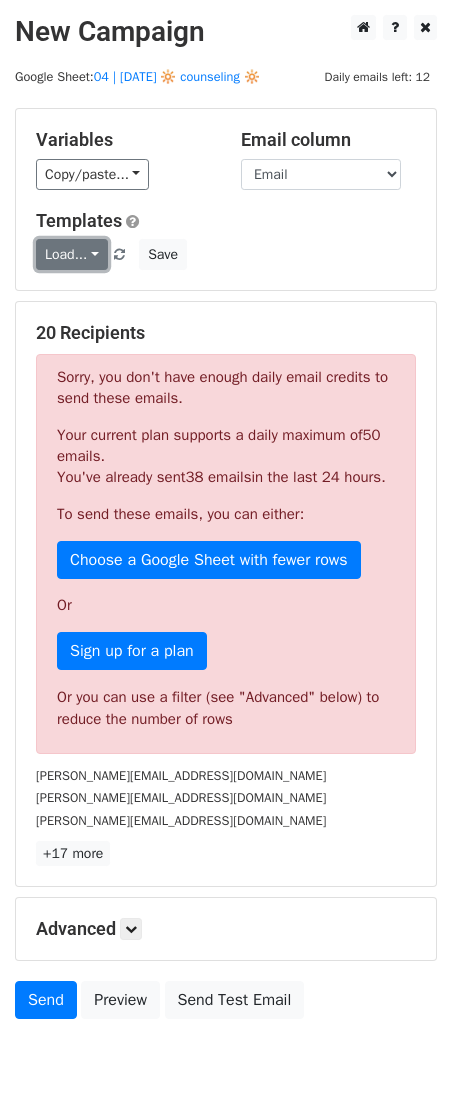click on "Load..." at bounding box center (72, 254) 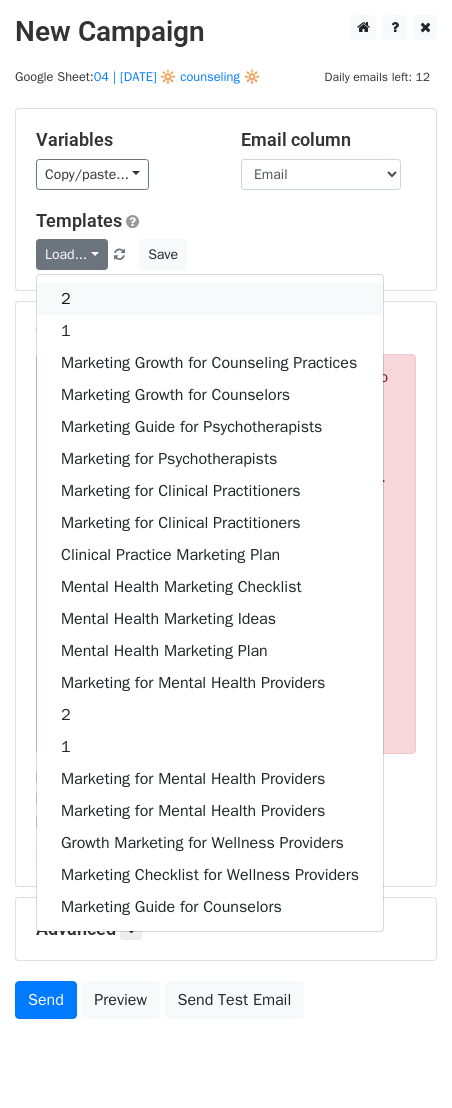 click on "2" at bounding box center [210, 299] 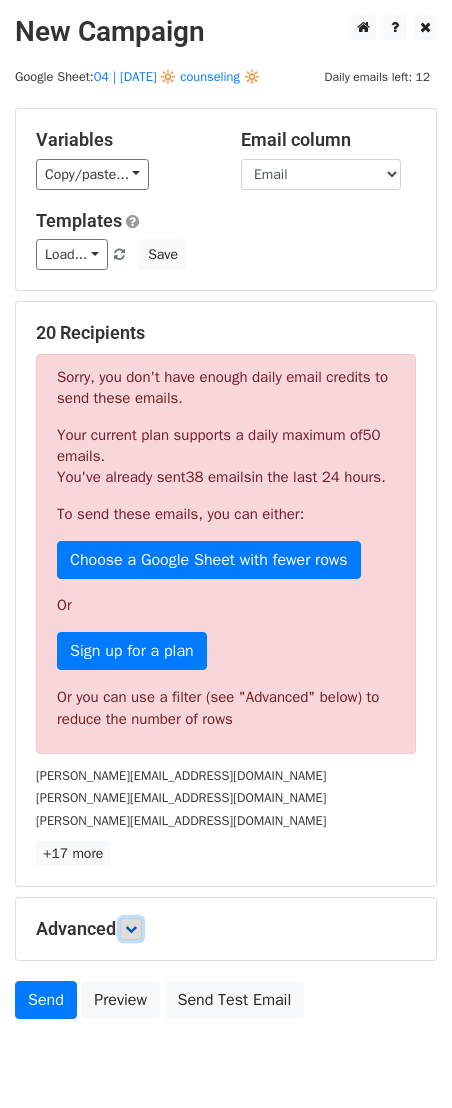 click at bounding box center (131, 929) 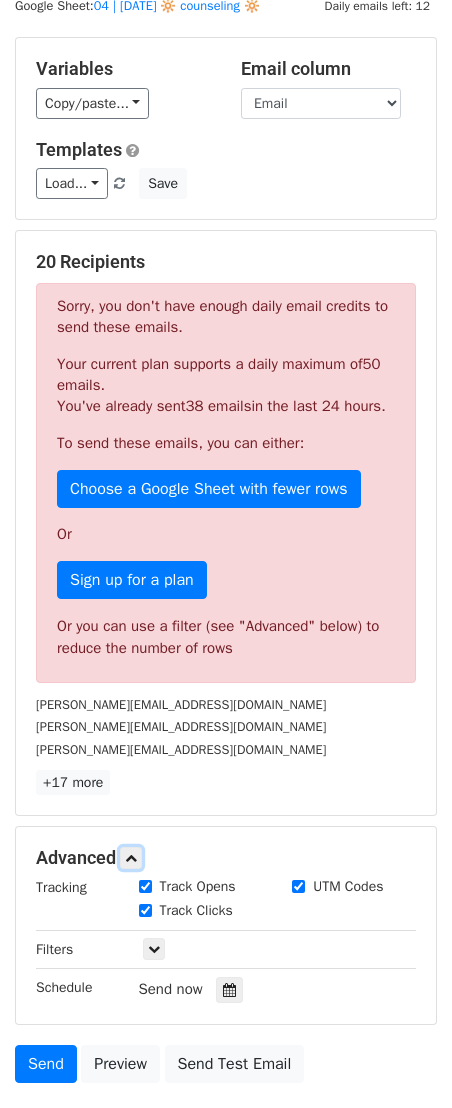 scroll, scrollTop: 298, scrollLeft: 0, axis: vertical 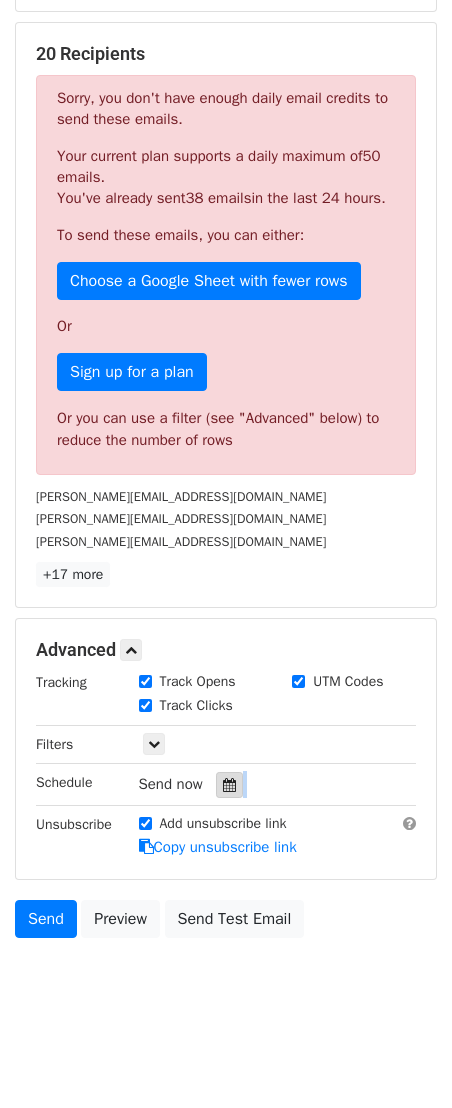 click on "Tracking
Track Opens
UTM Codes
Track Clicks
Filters
Only include spreadsheet rows that match the following filters:
Schedule
Send now
Unsubscribe
Add unsubscribe link
Copy unsubscribe link" at bounding box center (226, 765) 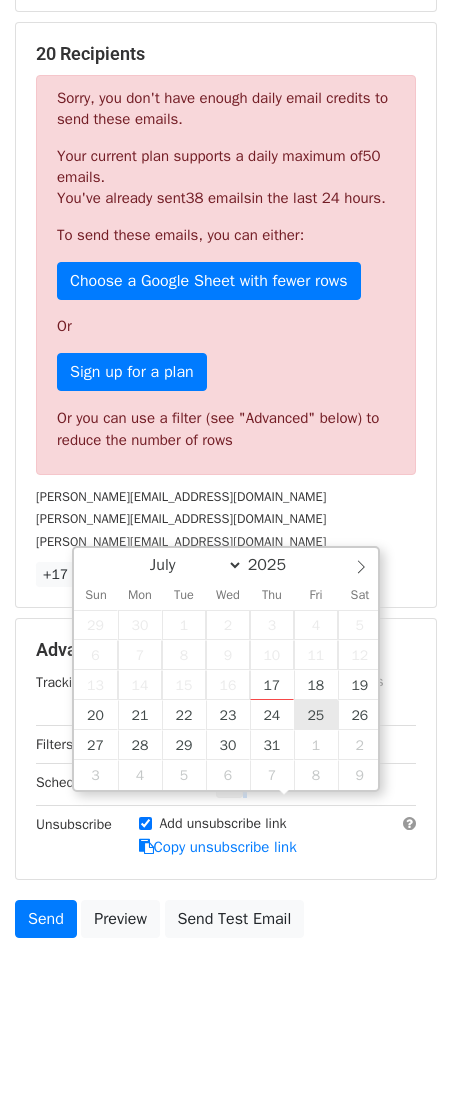 type on "2025-07-25 12:00" 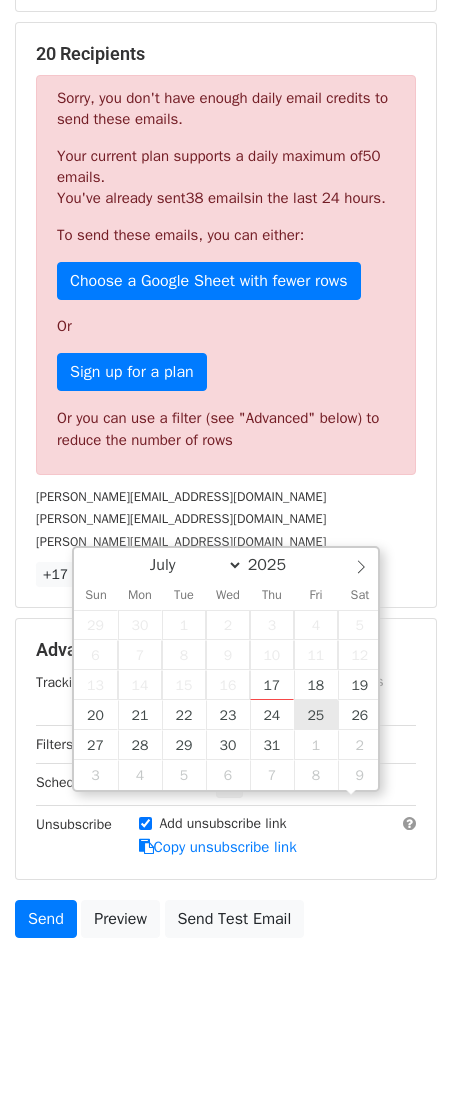 scroll, scrollTop: 1, scrollLeft: 0, axis: vertical 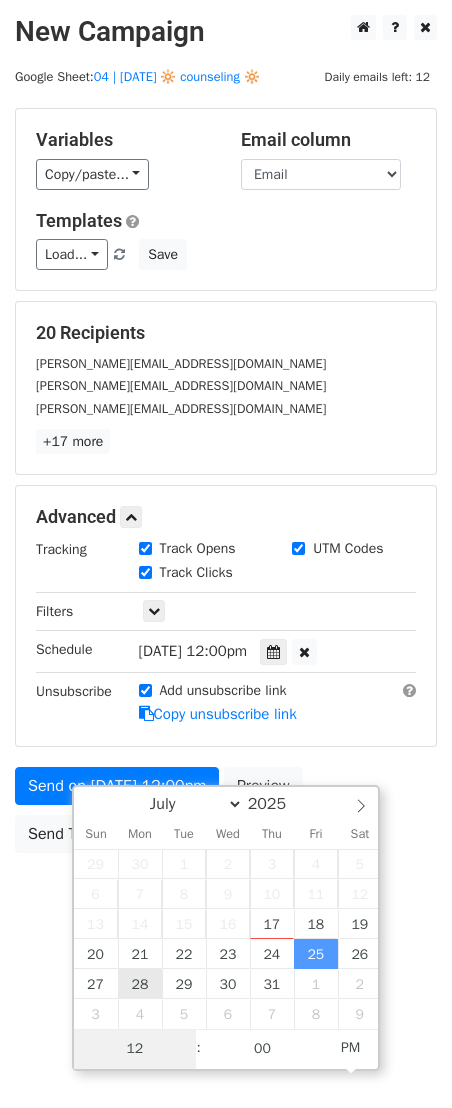 type on "4" 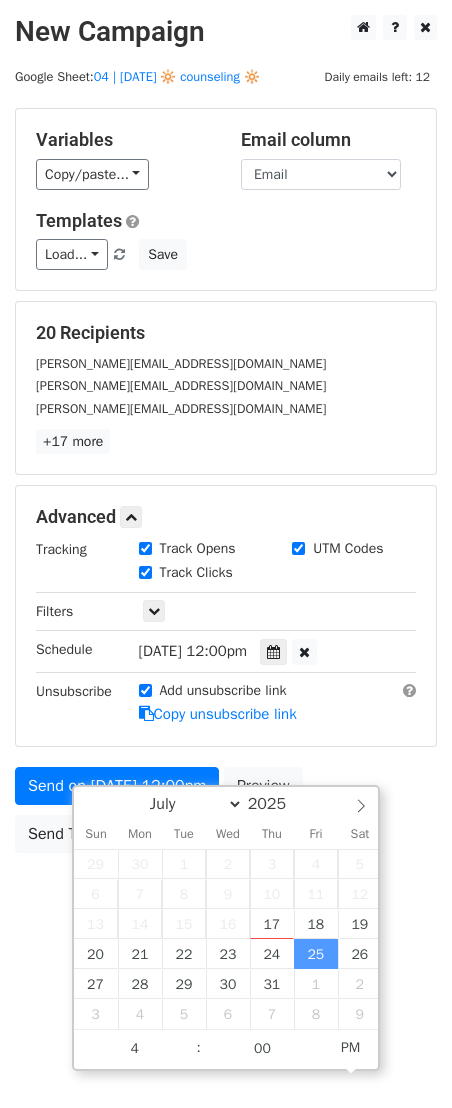 type on "2025-07-25 16:00" 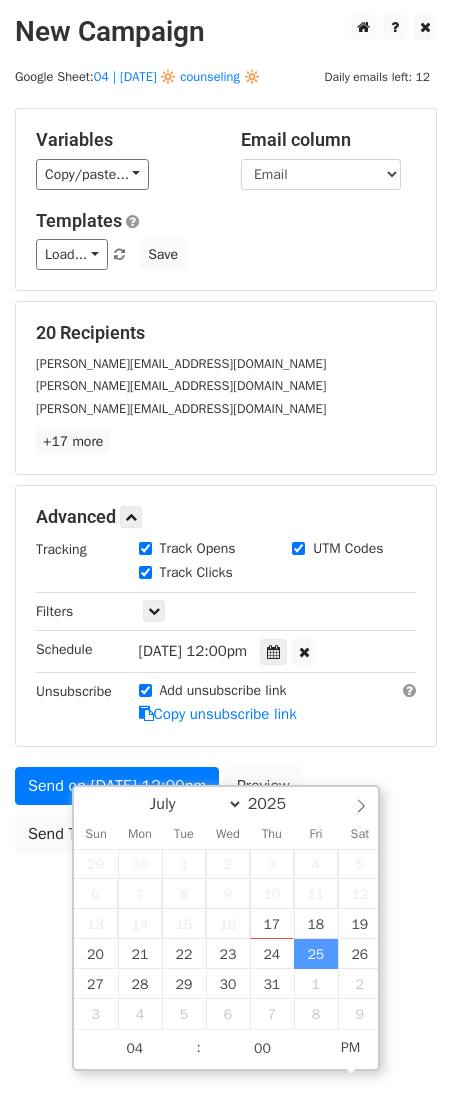 click on "New Campaign
Daily emails left: 12
Google Sheet:
04 | JULY 1 🔆 counseling 🔆
Variables
Copy/paste...
{{Name}}
{{Email}}
Email column
Name
Email
Templates
Load...
2
1
Marketing Growth for Counseling Practices
Marketing Growth for Counselors
Marketing Guide for Psychotherapists
Marketing for Psychotherapists
Marketing for Clinical Practitioners
Marketing for Clinical Practitioners
Clinical Practice Marketing Plan
Mental Health Marketing Checklist
Mental Health Marketing Ideas
Mental Health Marketing Plan
Marketing for Mental Health Providers
2
1
Marketing for Mental Health Providers
Marketing for Mental Health Providers
Growth Marketing for Wellness Providers
Marketing Checklist for Wellness Providers
Marketing Guide for Counselors
Save
20 Recipients
Sarah@plansforhealing.com
sarah@playtherapyomaha.com" at bounding box center [226, 554] 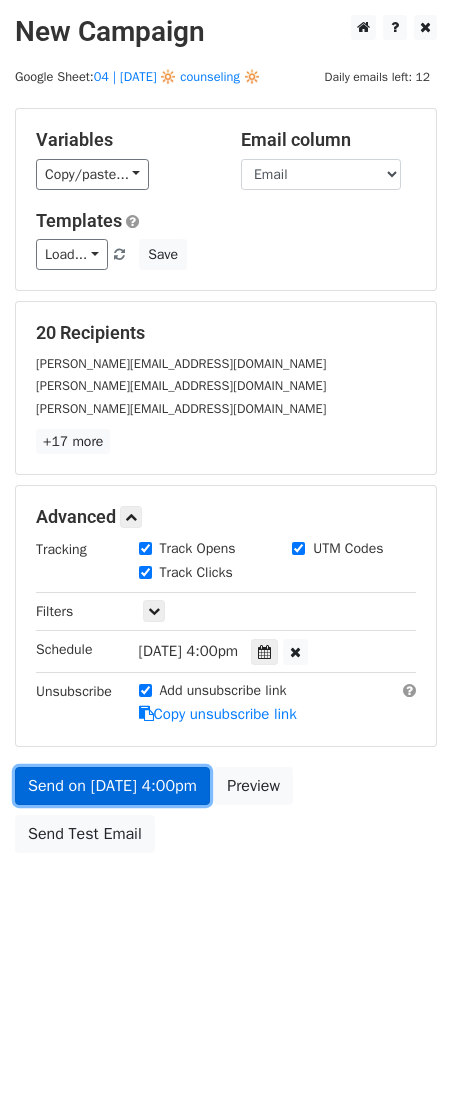 click on "Send on [DATE] 4:00pm" at bounding box center [112, 786] 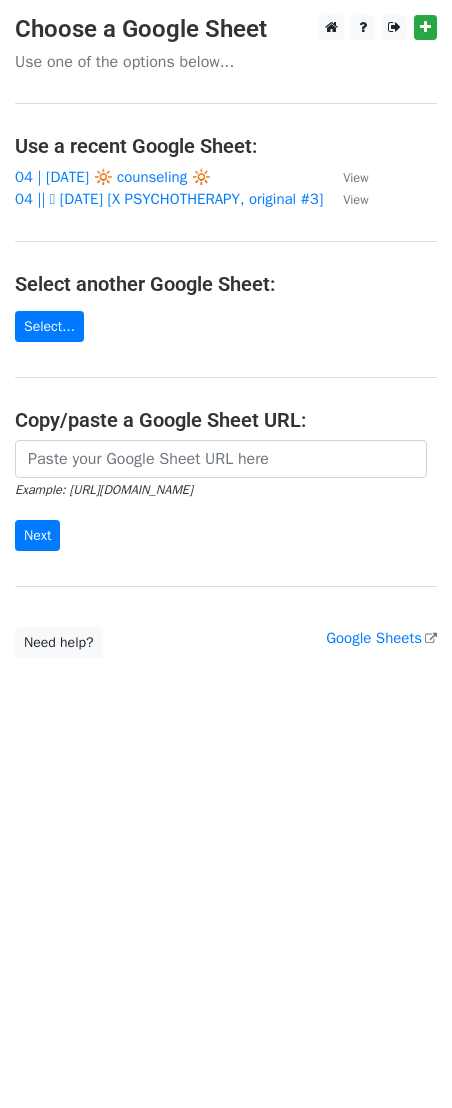 scroll, scrollTop: 0, scrollLeft: 0, axis: both 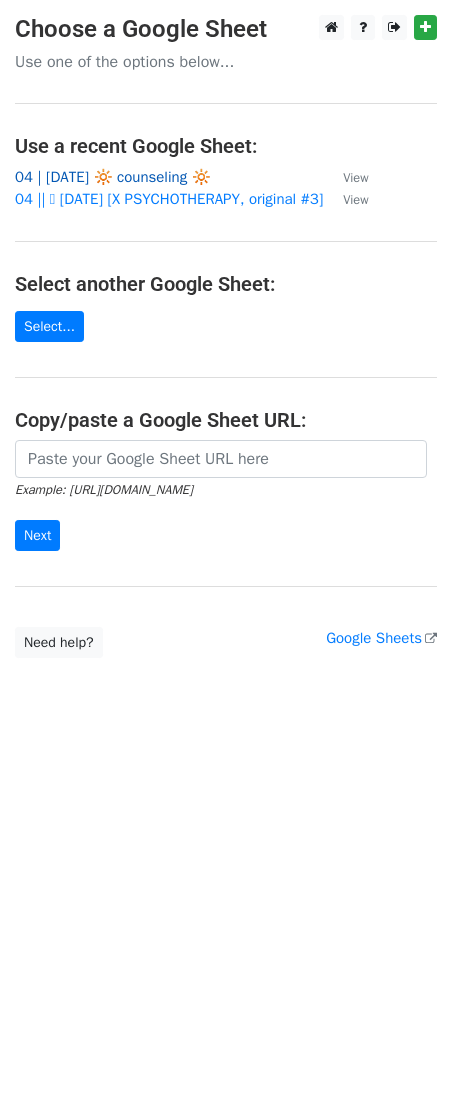 click on "04 | [DATE] 🔆 counseling 🔆" at bounding box center [113, 177] 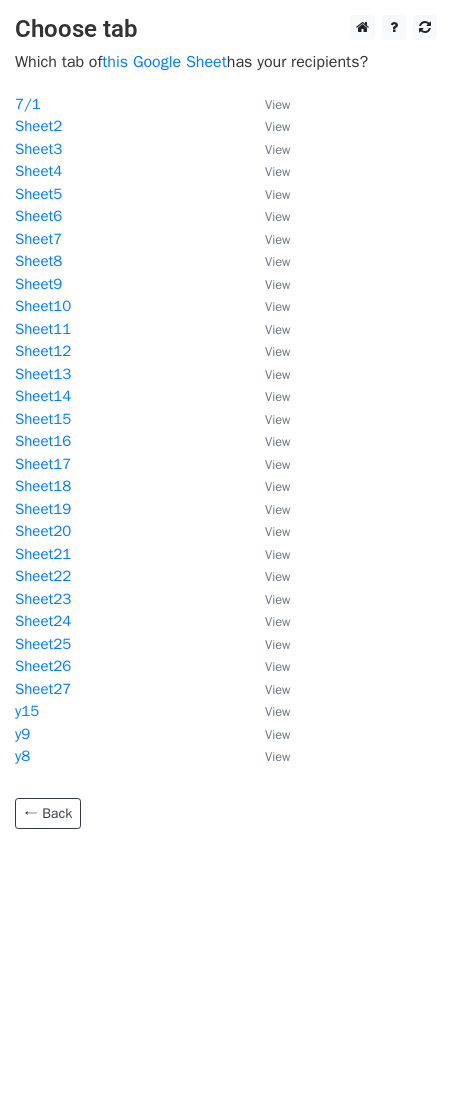 scroll, scrollTop: 0, scrollLeft: 0, axis: both 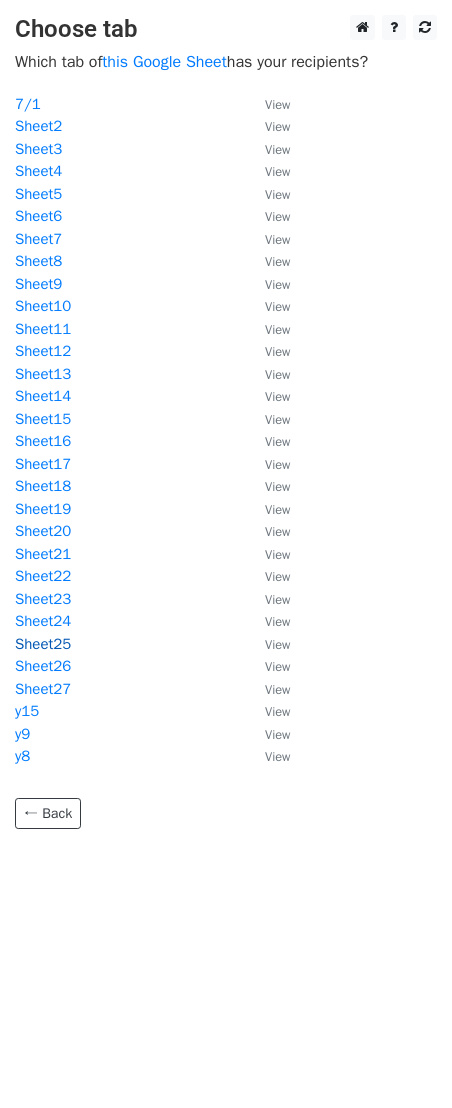 click on "Sheet25" at bounding box center [43, 644] 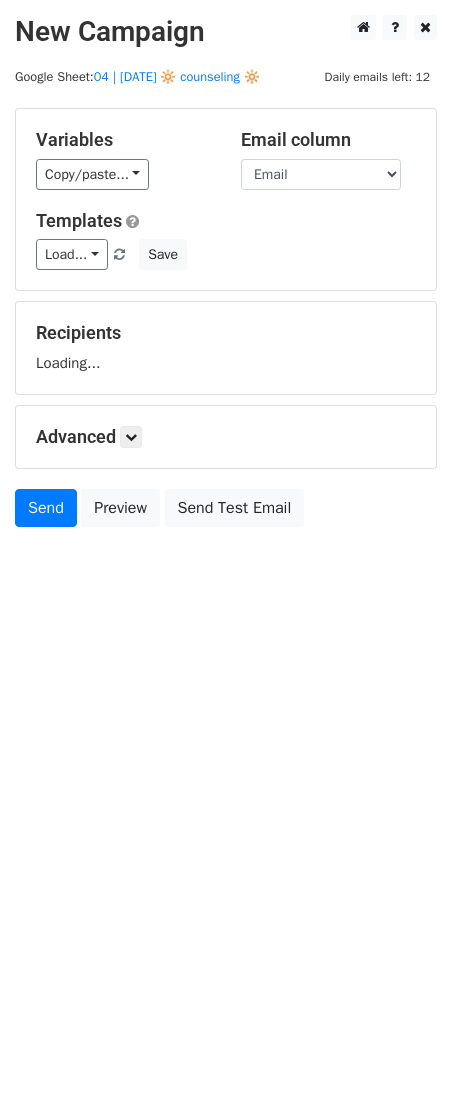 scroll, scrollTop: 0, scrollLeft: 0, axis: both 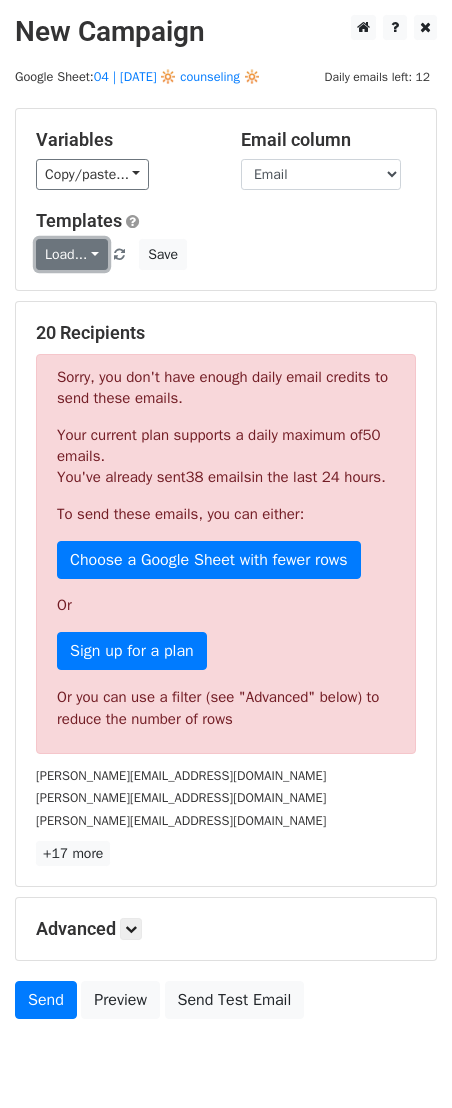 click on "Load..." at bounding box center [72, 254] 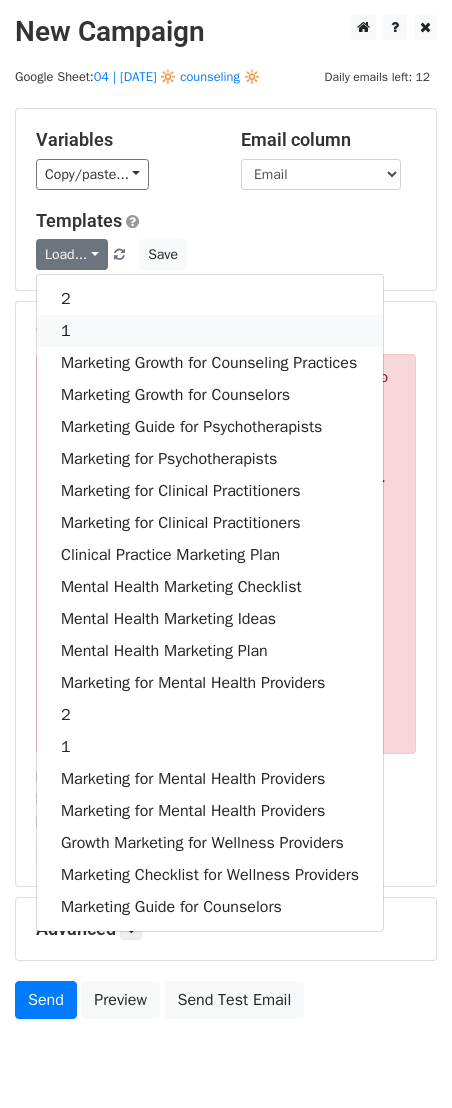 click on "1" at bounding box center (210, 331) 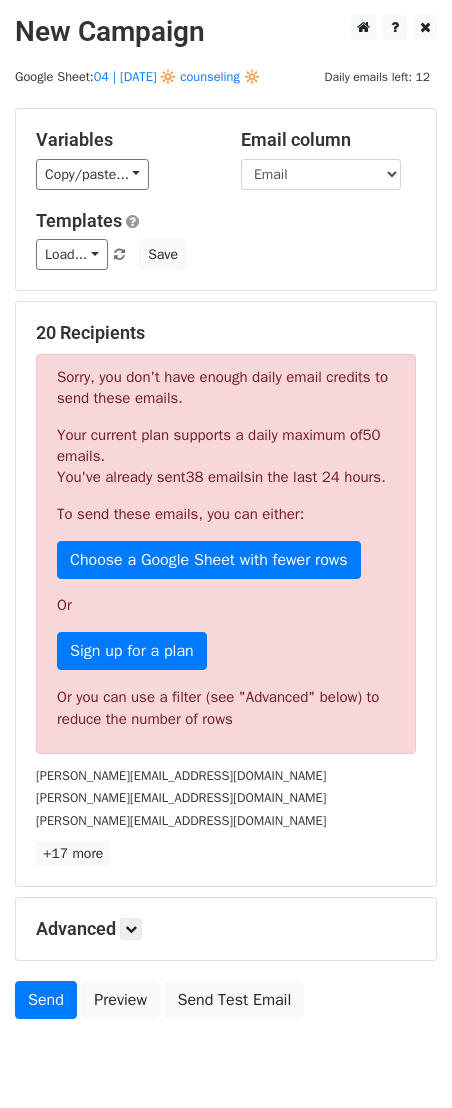 scroll, scrollTop: 102, scrollLeft: 0, axis: vertical 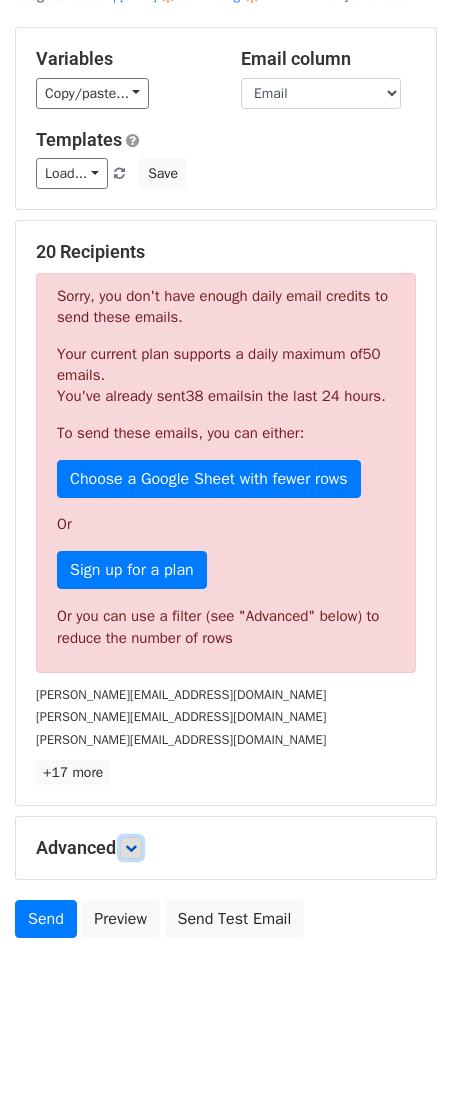 click at bounding box center [131, 848] 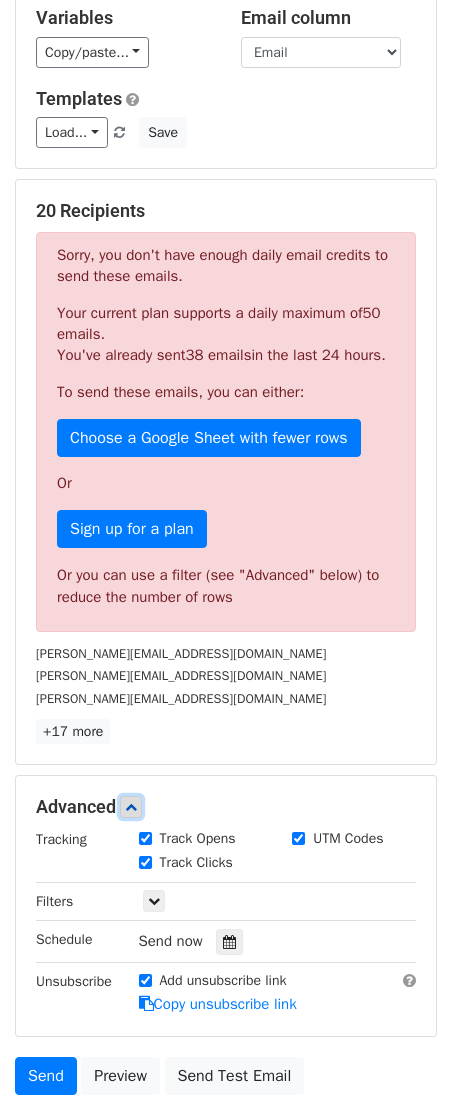 scroll, scrollTop: 136, scrollLeft: 0, axis: vertical 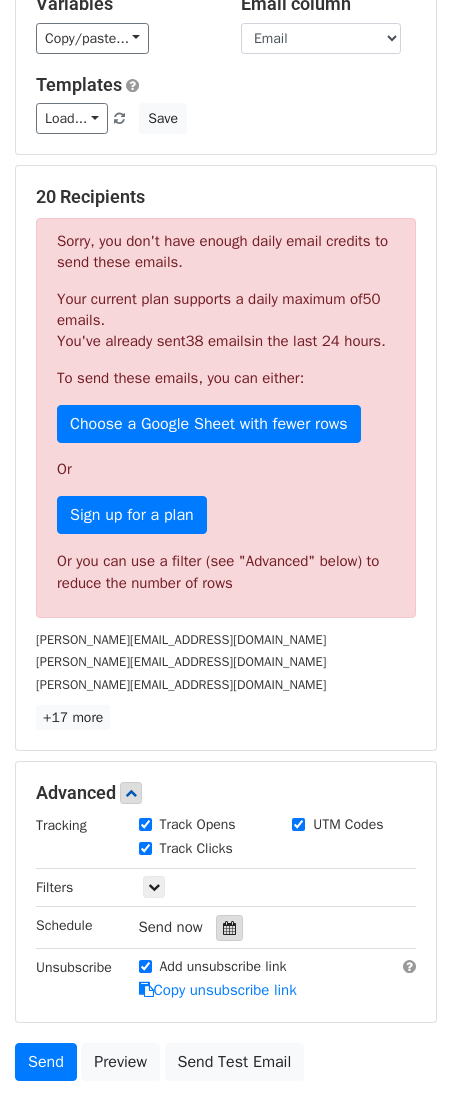 click at bounding box center [229, 928] 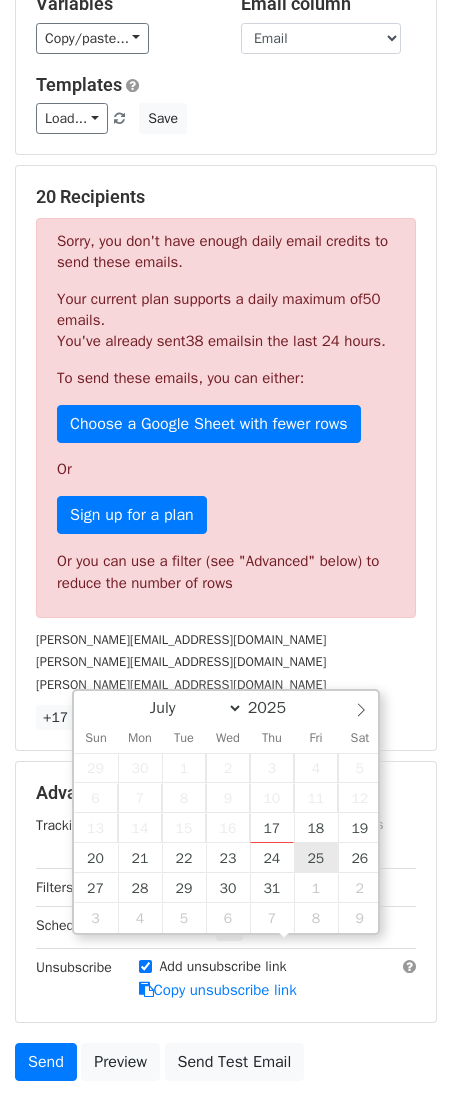type on "2025-07-25 12:00" 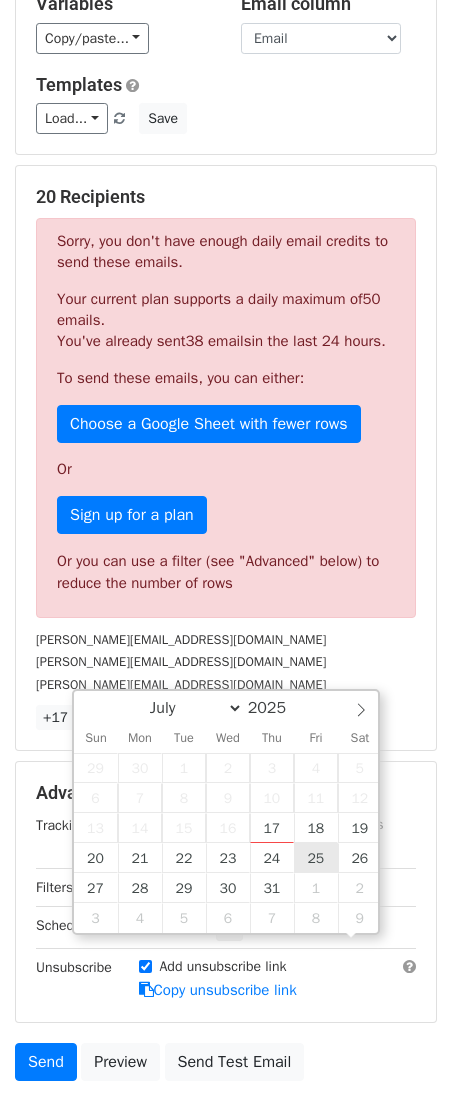 scroll, scrollTop: 1, scrollLeft: 0, axis: vertical 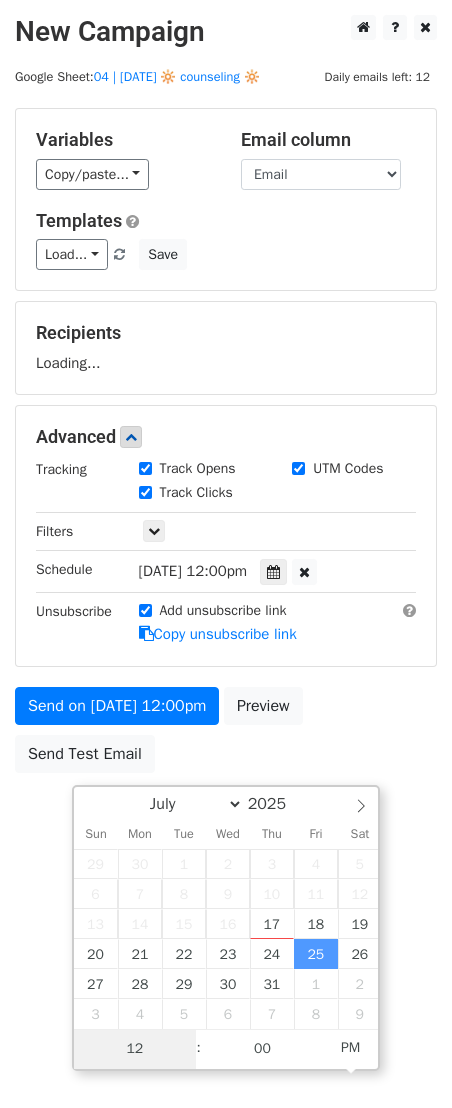 type on "4" 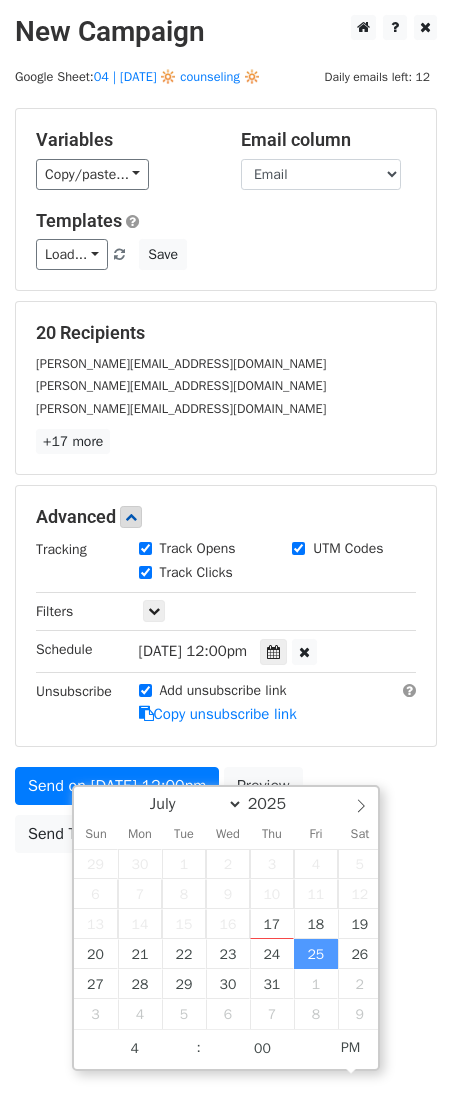 type on "2025-07-25 16:00" 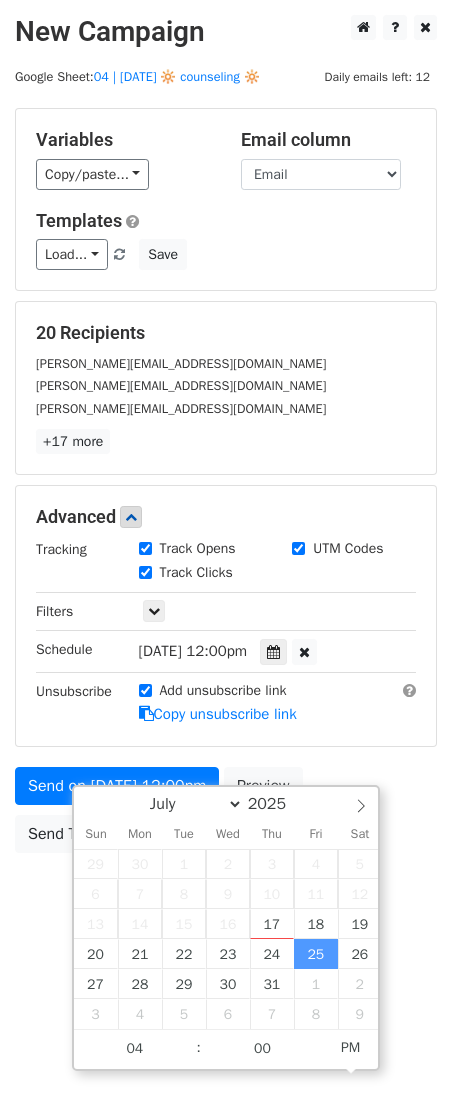 click on "New Campaign
Daily emails left: 12
Google Sheet:
04 | JULY 1 🔆 counseling 🔆
Variables
Copy/paste...
{{Name}}
{{Email}}
Email column
Name
Email
Templates
Load...
2
1
Marketing Growth for Counseling Practices
Marketing Growth for Counselors
Marketing Guide for Psychotherapists
Marketing for Psychotherapists
Marketing for Clinical Practitioners
Marketing for Clinical Practitioners
Clinical Practice Marketing Plan
Mental Health Marketing Checklist
Mental Health Marketing Ideas
Mental Health Marketing Plan
Marketing for Mental Health Providers
2
1
Marketing for Mental Health Providers
Marketing for Mental Health Providers
Growth Marketing for Wellness Providers
Marketing Checklist for Wellness Providers
Marketing Guide for Counselors
Save
20 Recipients
Sarah@plansforhealing.com
sarah@playtherapyomaha.com" at bounding box center [226, 479] 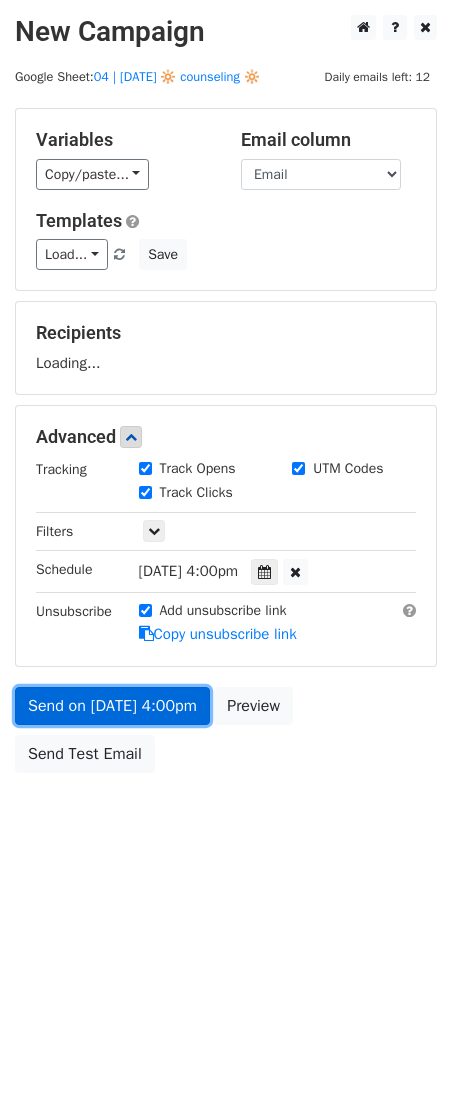 click on "Send on Jul 25 at 4:00pm" at bounding box center [112, 706] 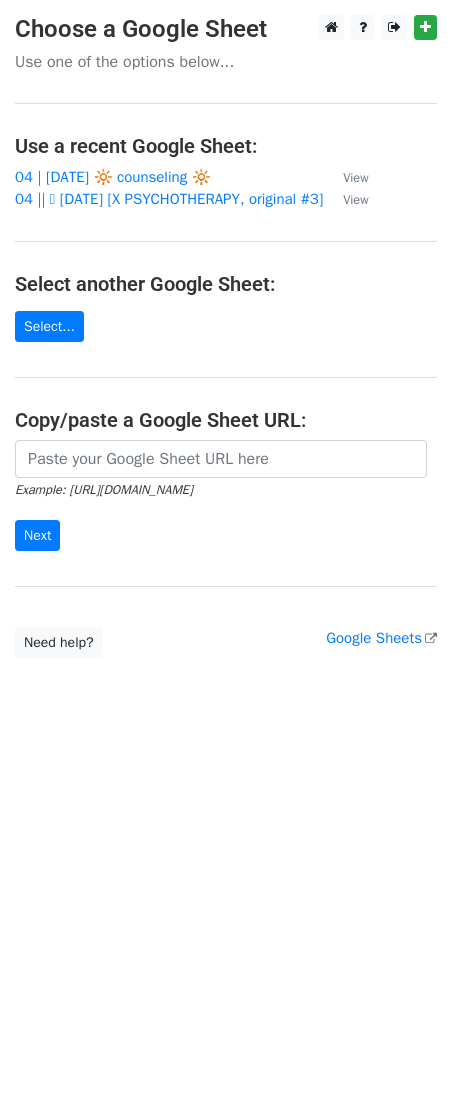 scroll, scrollTop: 0, scrollLeft: 0, axis: both 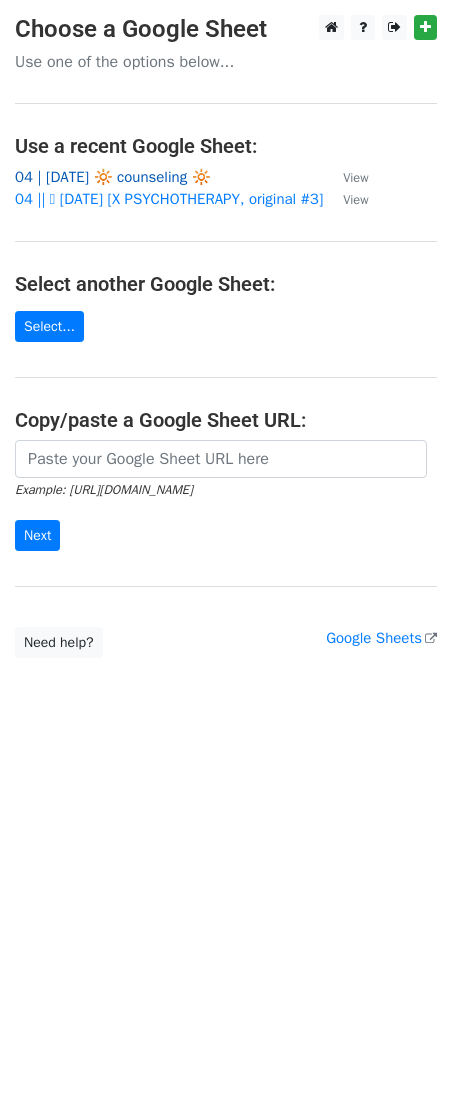 click on "04 | JULY 1 🔆 counseling 🔆" at bounding box center [113, 177] 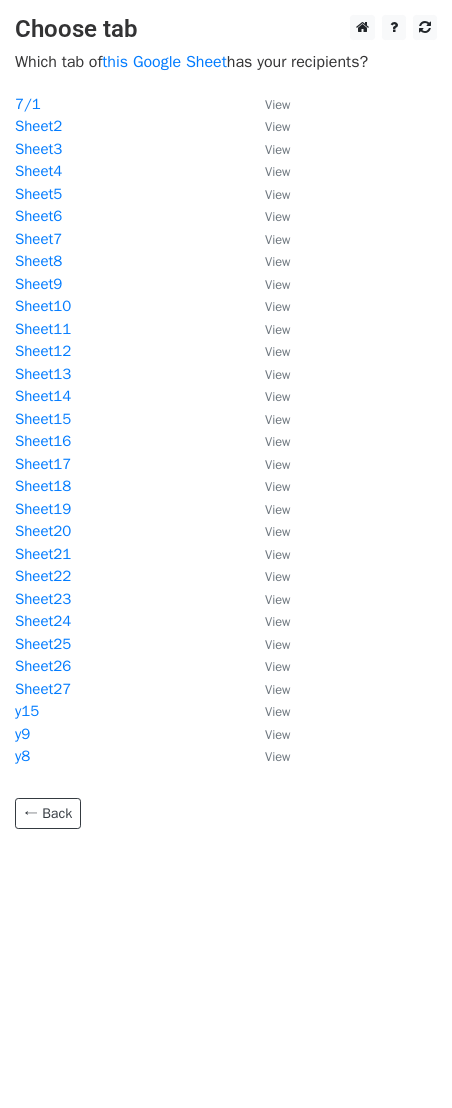 scroll, scrollTop: 0, scrollLeft: 0, axis: both 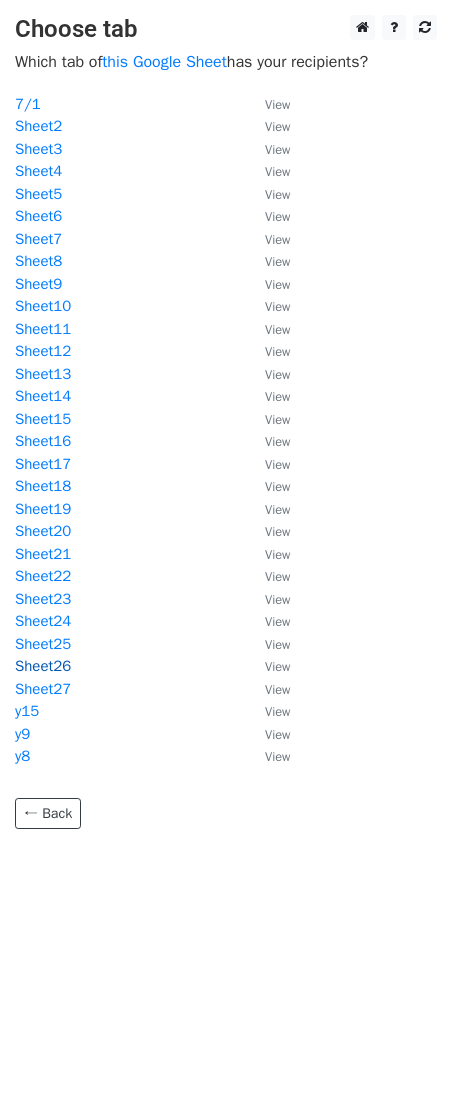 click on "Sheet26" at bounding box center [43, 666] 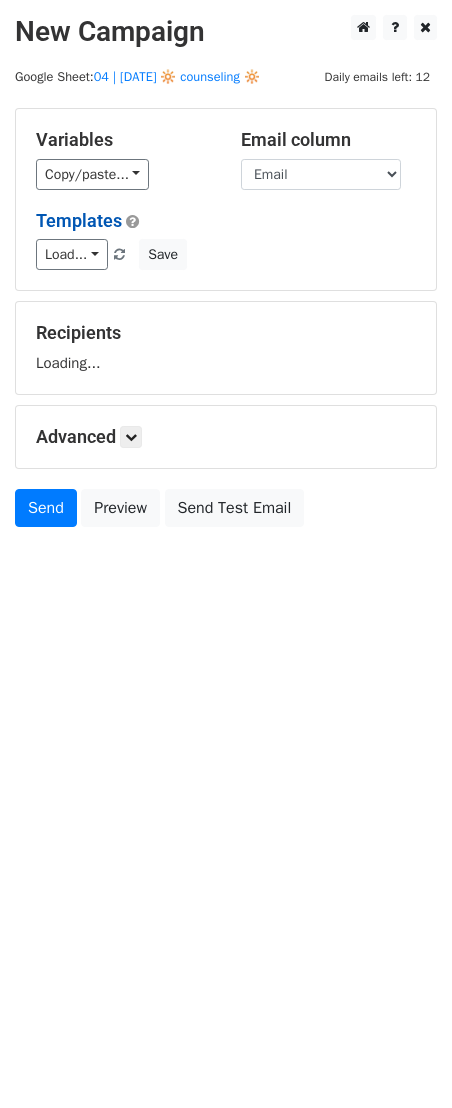 scroll, scrollTop: 0, scrollLeft: 0, axis: both 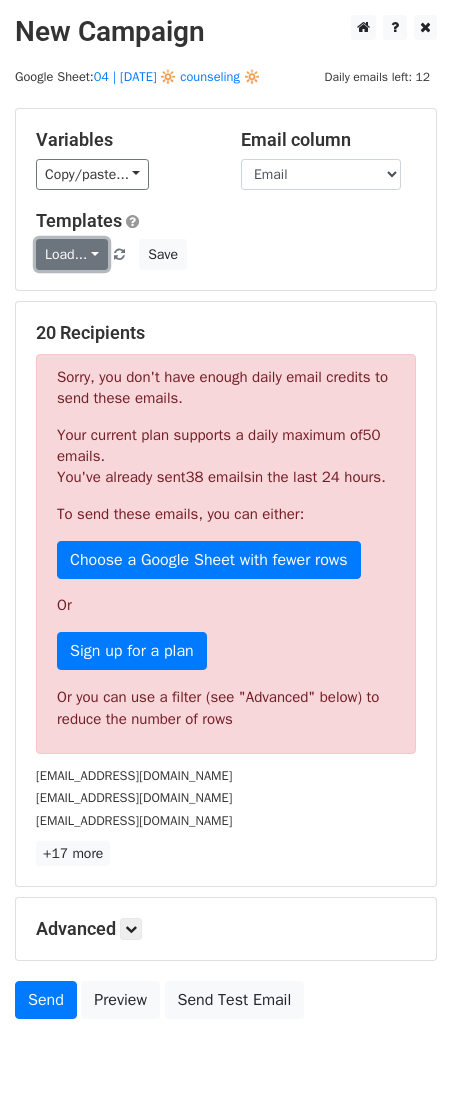 click on "Load..." at bounding box center (72, 254) 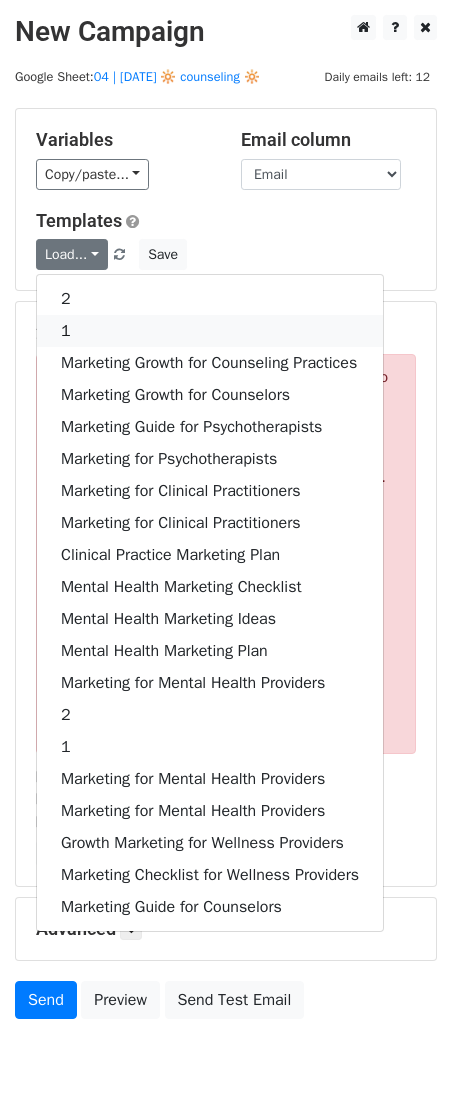 click on "1" at bounding box center [210, 331] 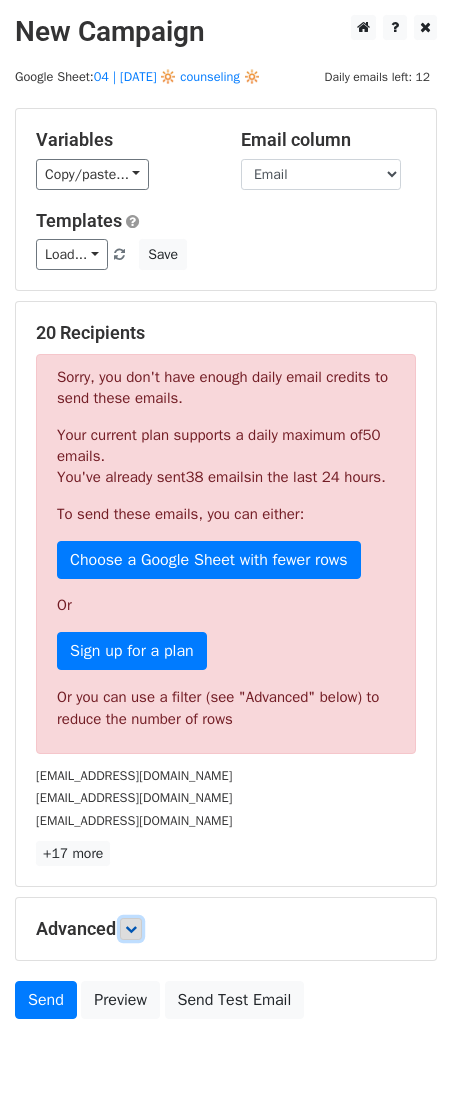 click at bounding box center [131, 929] 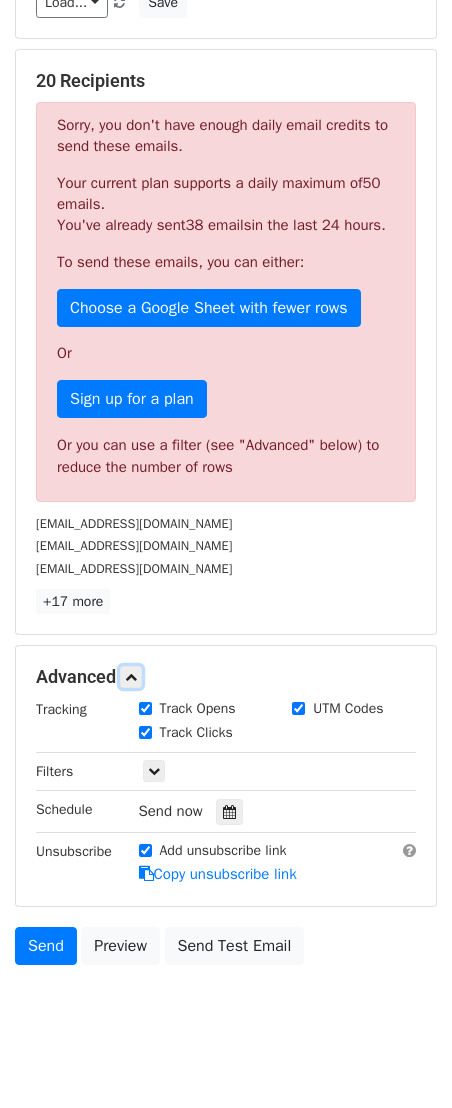 scroll, scrollTop: 298, scrollLeft: 0, axis: vertical 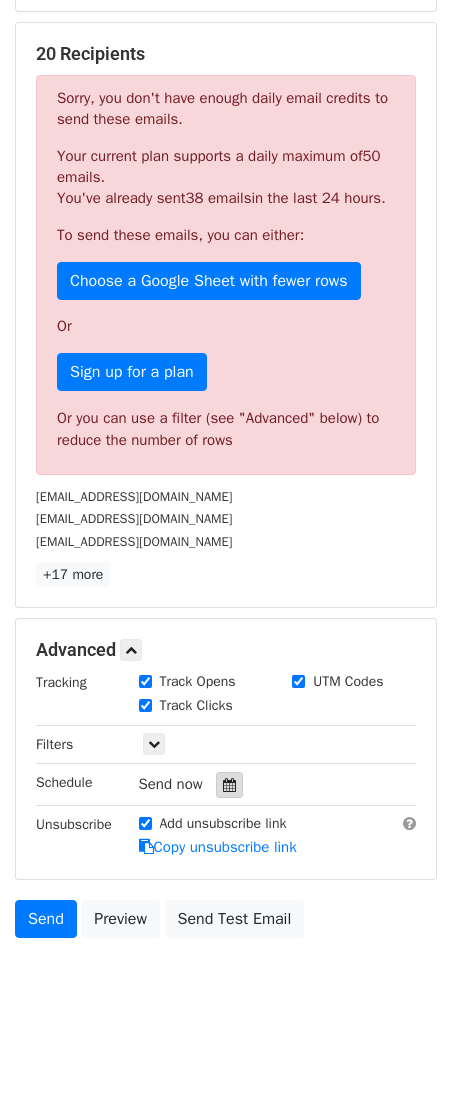 click at bounding box center [229, 785] 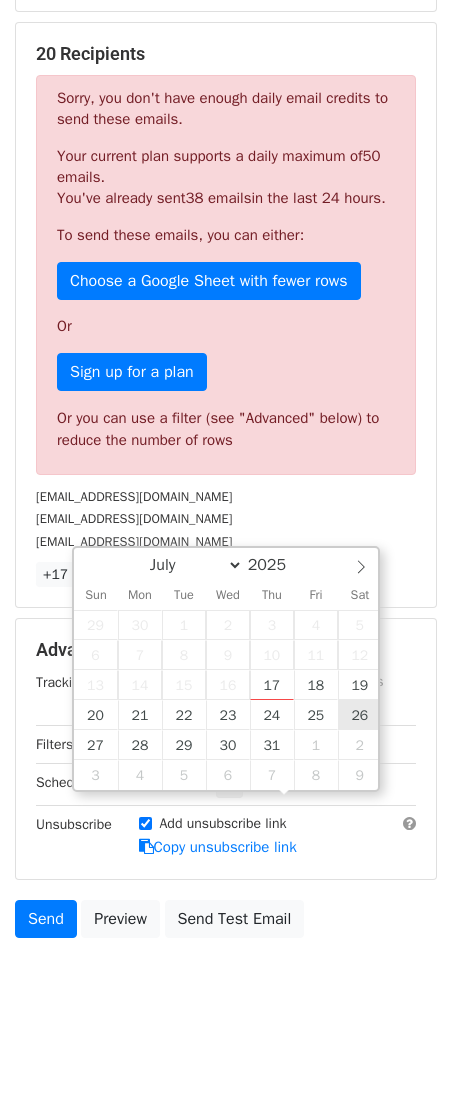 type on "2025-07-26 12:00" 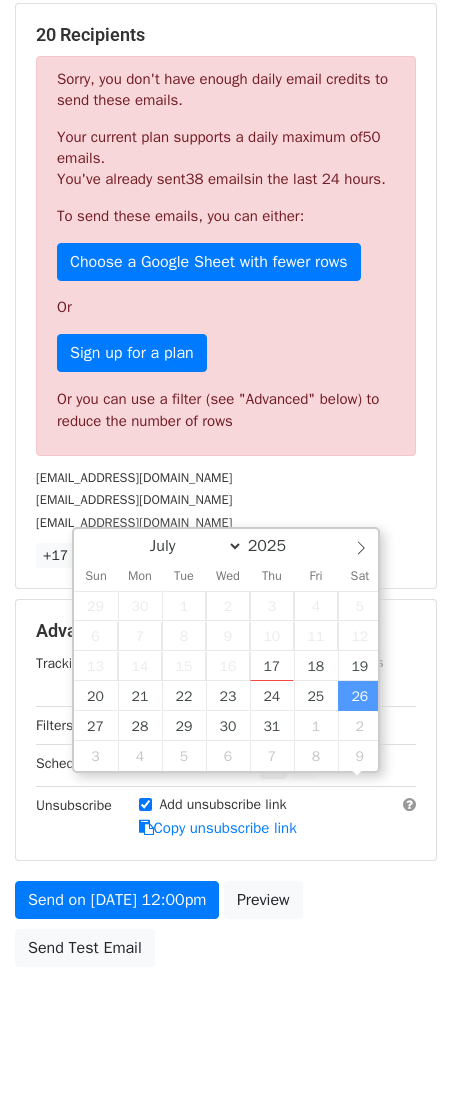 scroll, scrollTop: 1, scrollLeft: 0, axis: vertical 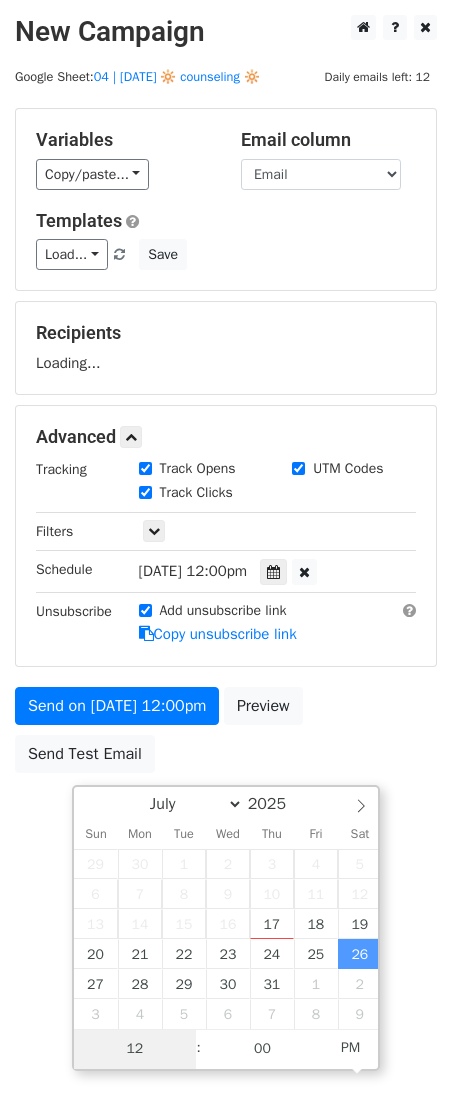 type on "3" 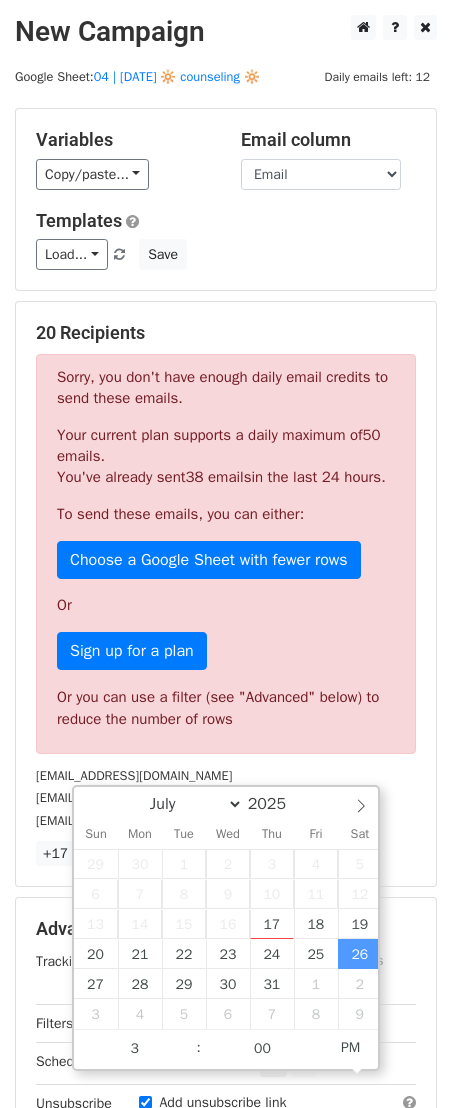 type on "2025-07-26 15:00" 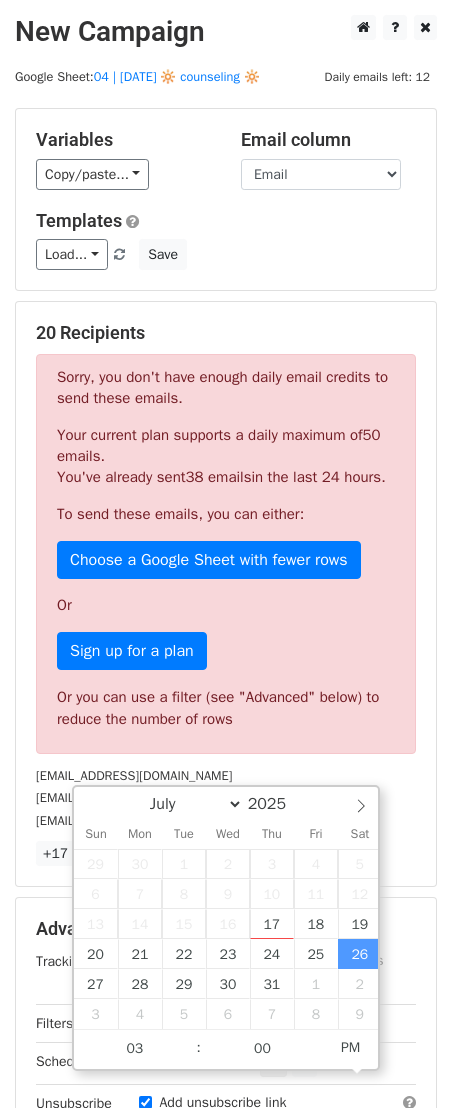 click on "sarahpaulick.lmhc@gmail.com" at bounding box center [134, 798] 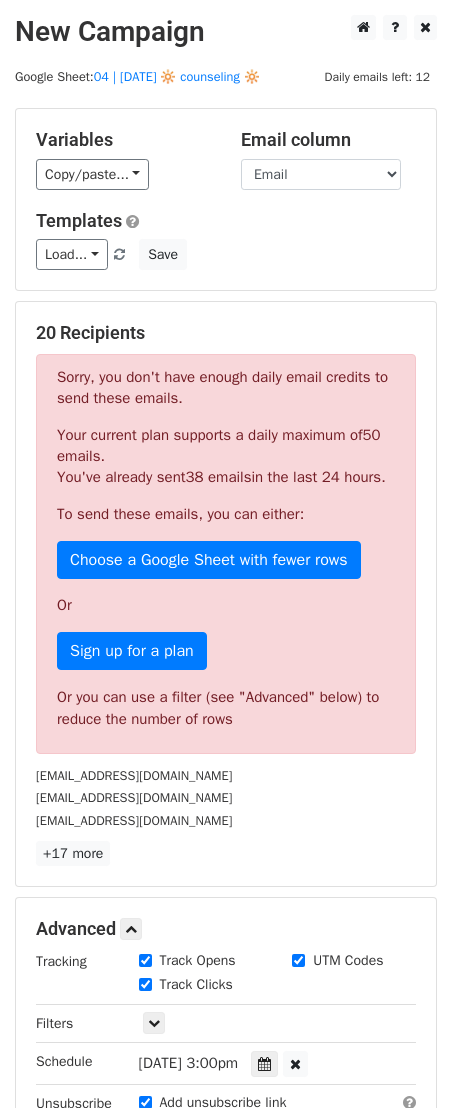click on "Sorry, you don't have enough daily email credits to send these emails.
Your current plan supports a daily maximum of  50 emails .
You've already sent  38 emails  in the last 24 hours.
To send these emails, you can either:
Choose a Google Sheet with fewer rows
Or
Sign up for a plan
Or you can use a filter (see "Advanced" below) to reduce the number of rows" at bounding box center (226, 554) 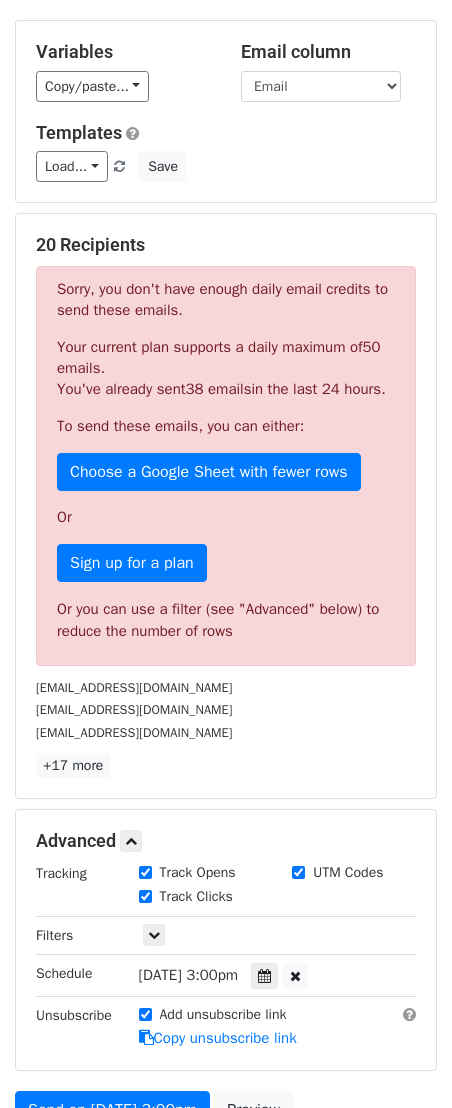 scroll, scrollTop: 151, scrollLeft: 0, axis: vertical 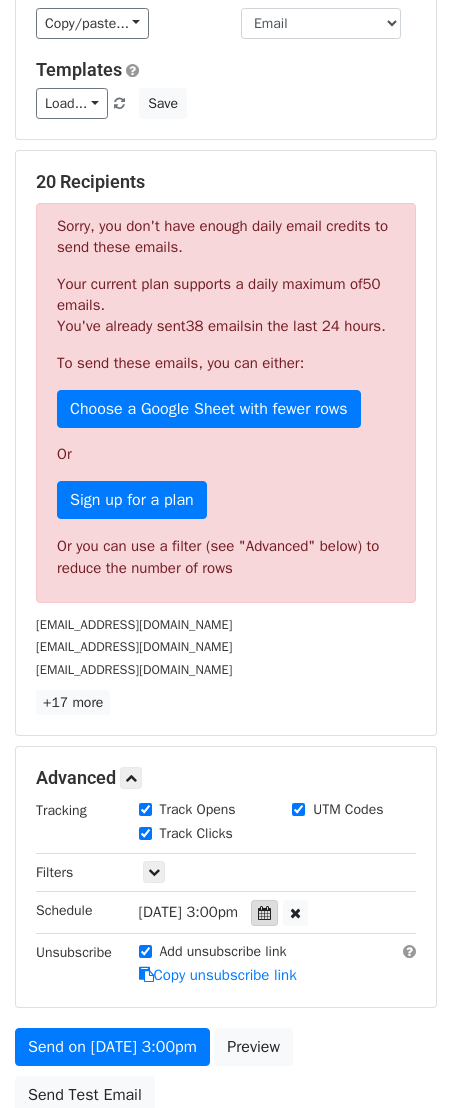 click at bounding box center [264, 913] 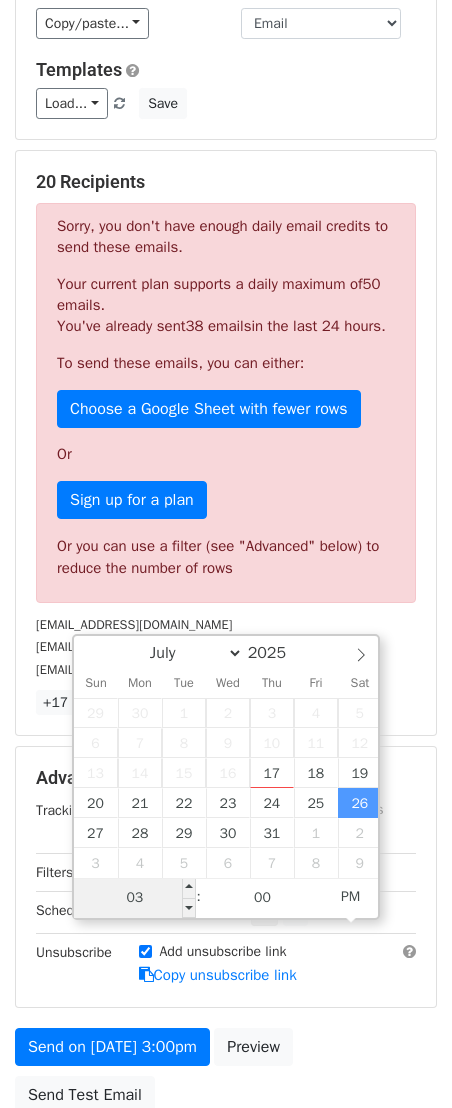 click on "03" at bounding box center [135, 898] 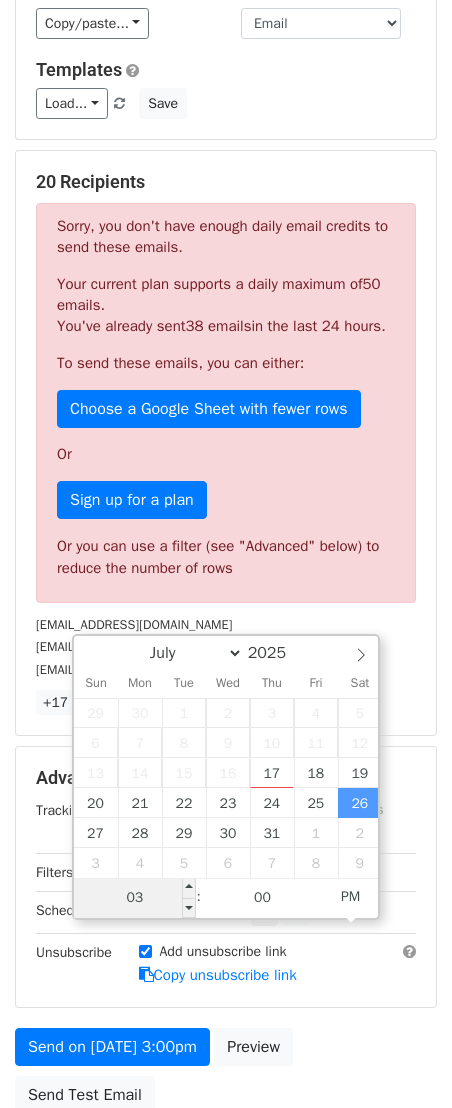 type on "5" 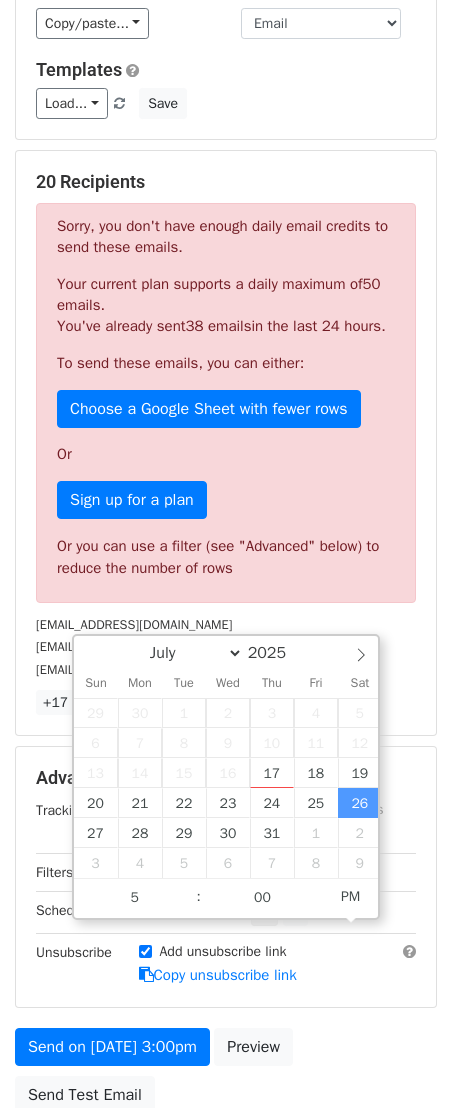 type on "2025-07-26 17:00" 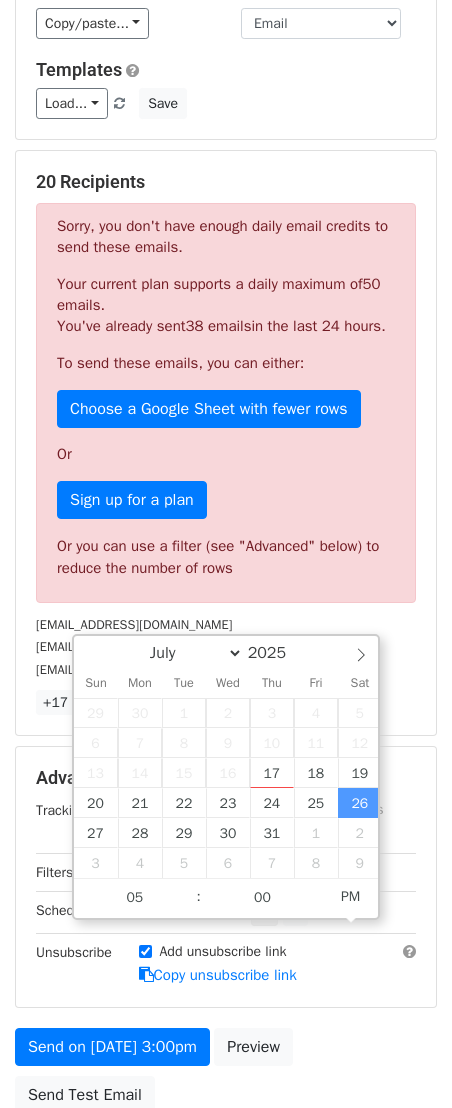 click on "Tracking
Track Opens
UTM Codes
Track Clicks
Filters
Only include spreadsheet rows that match the following filters:
Schedule
Sat, Jul 26, 3:00pm
2025-07-26 17:00
Unsubscribe
Add unsubscribe link
Copy unsubscribe link" at bounding box center (226, 893) 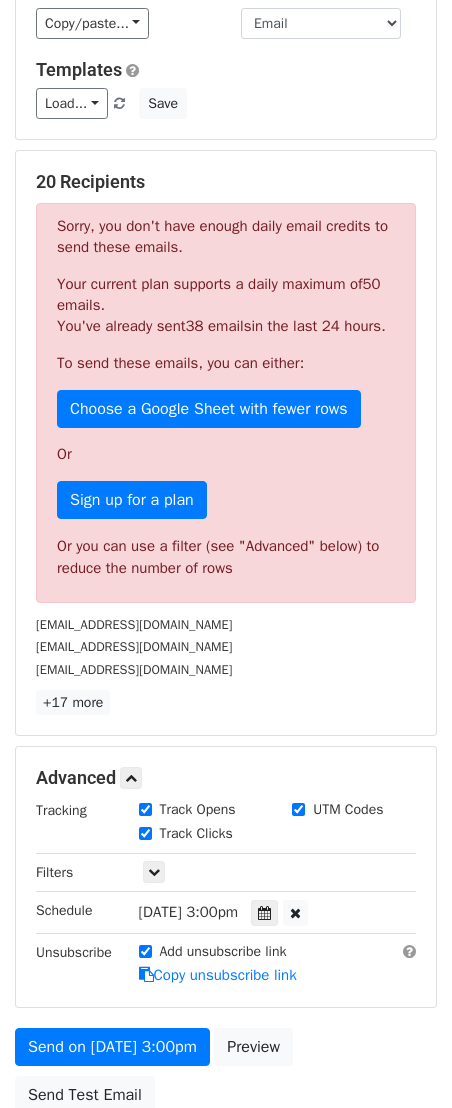 scroll, scrollTop: 0, scrollLeft: 0, axis: both 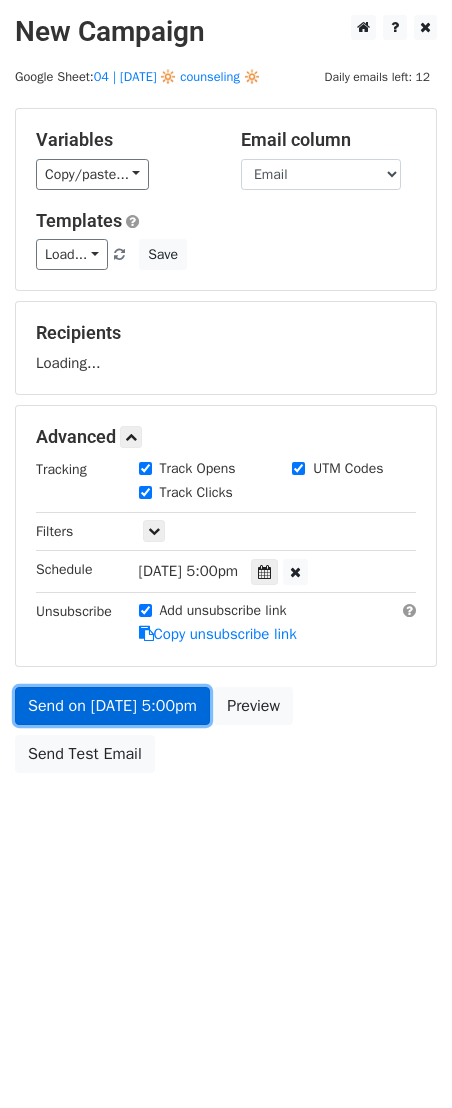 click on "Send on Jul 26 at 5:00pm" at bounding box center (112, 706) 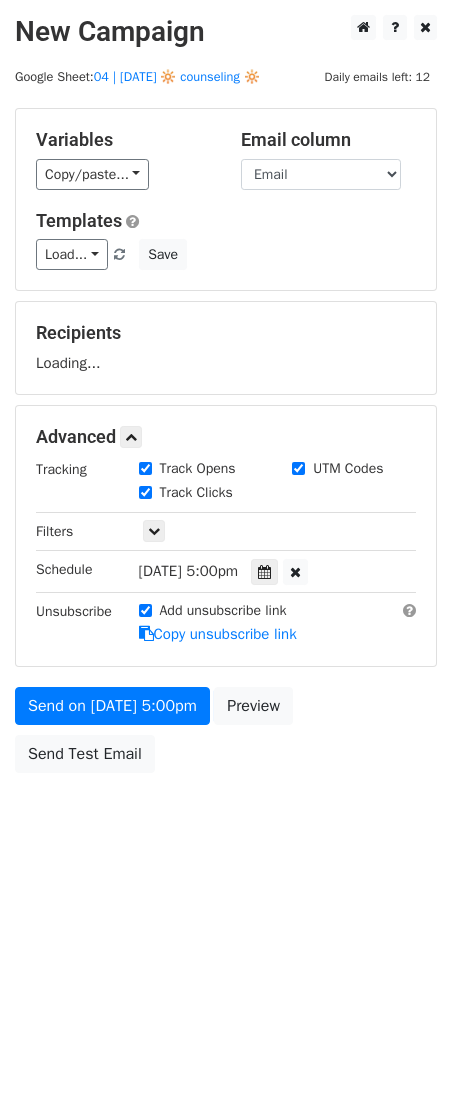 click on "Send on Jul 26 at 5:00pm
Preview
Send Test Email" at bounding box center (226, 735) 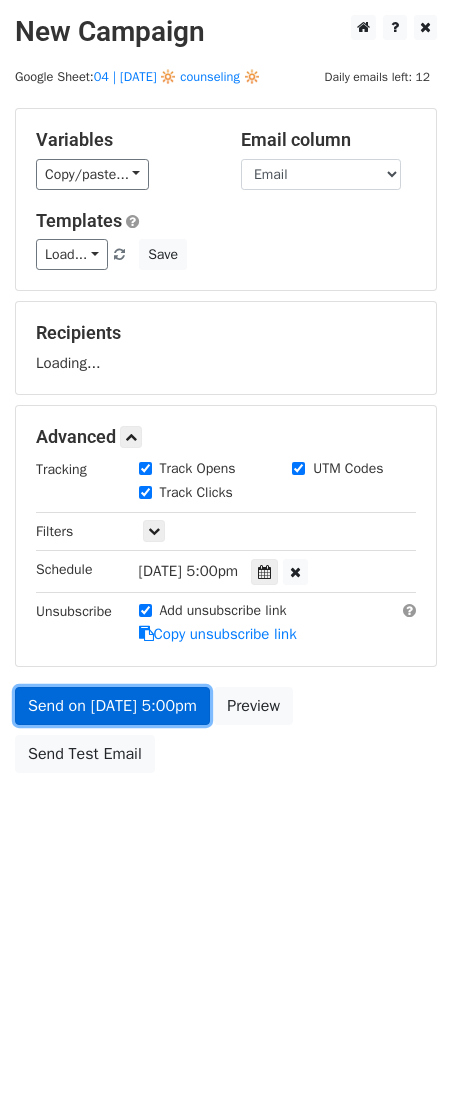 click on "Send on Jul 26 at 5:00pm" at bounding box center [112, 706] 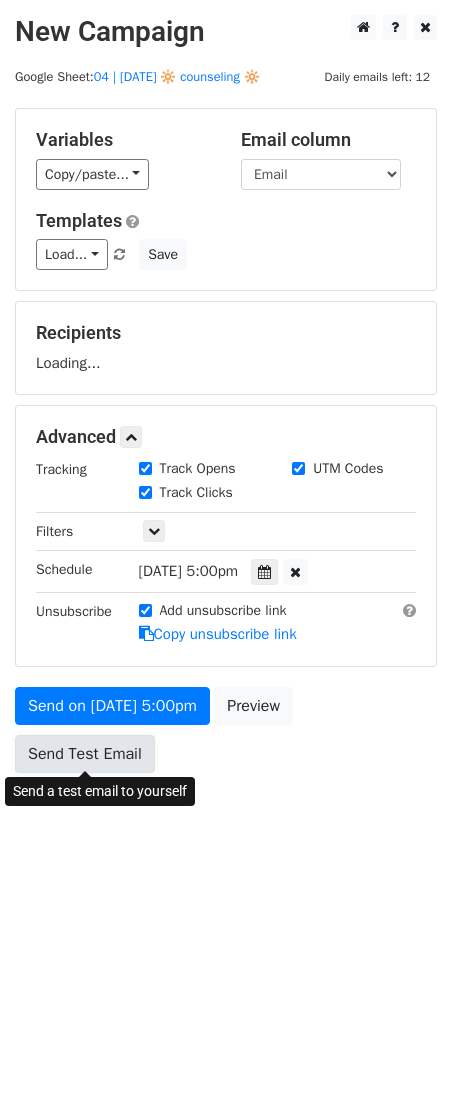 click on "Send Test Email" at bounding box center [85, 754] 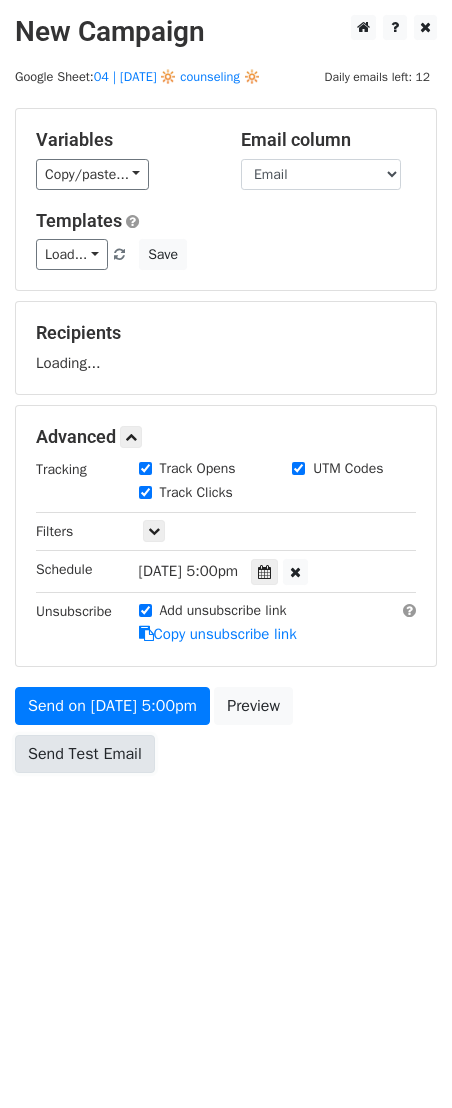click on "Send Test Email" at bounding box center [85, 754] 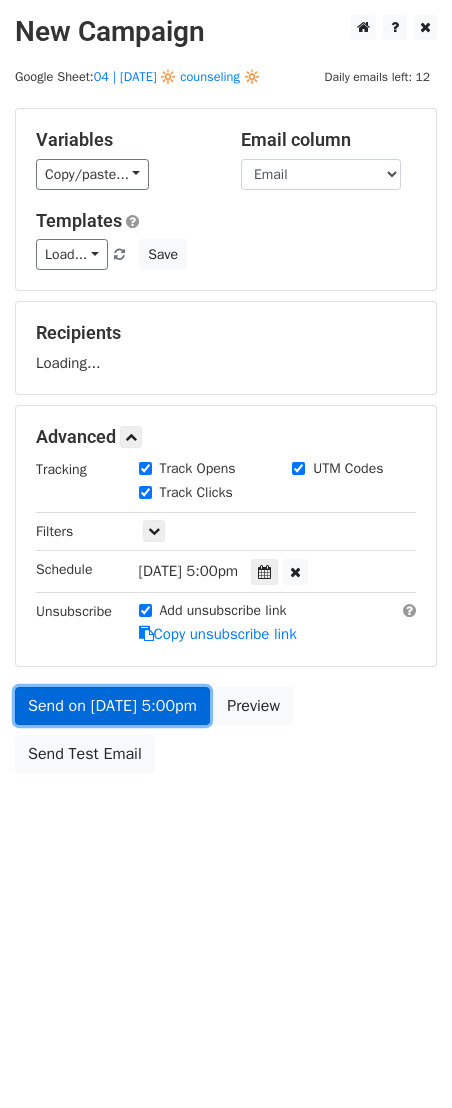 click on "Send on Jul 26 at 5:00pm" at bounding box center (112, 706) 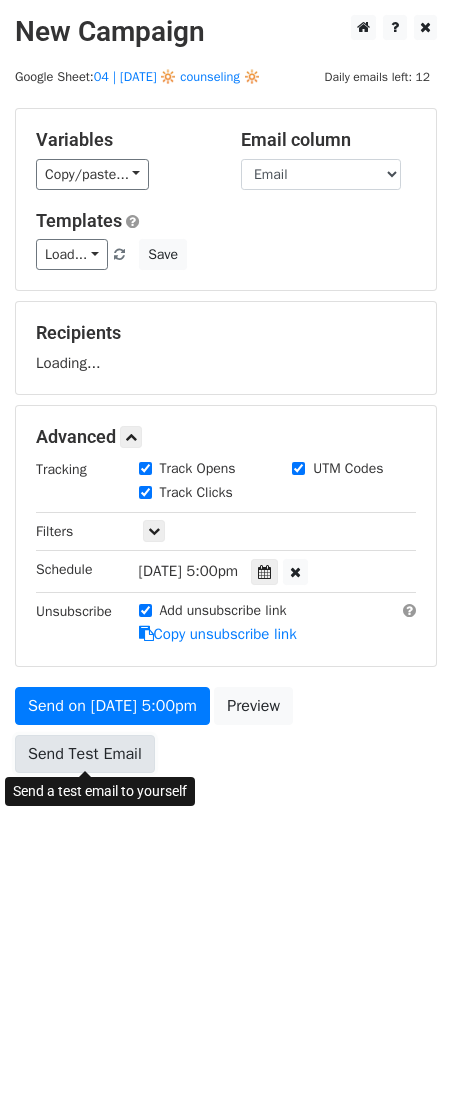 click on "Send Test Email" at bounding box center [85, 754] 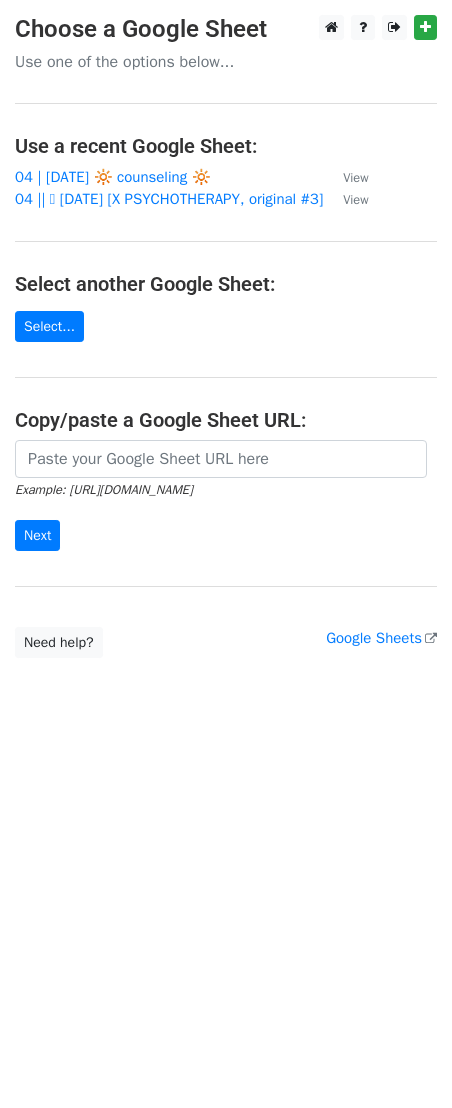 scroll, scrollTop: 0, scrollLeft: 0, axis: both 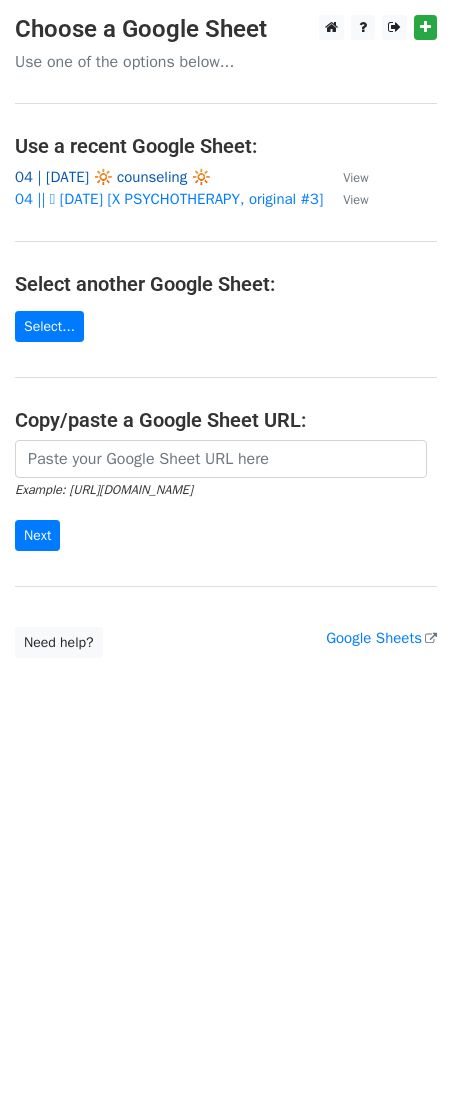 click on "04 | [DATE] 🔆 counseling 🔆" at bounding box center (113, 177) 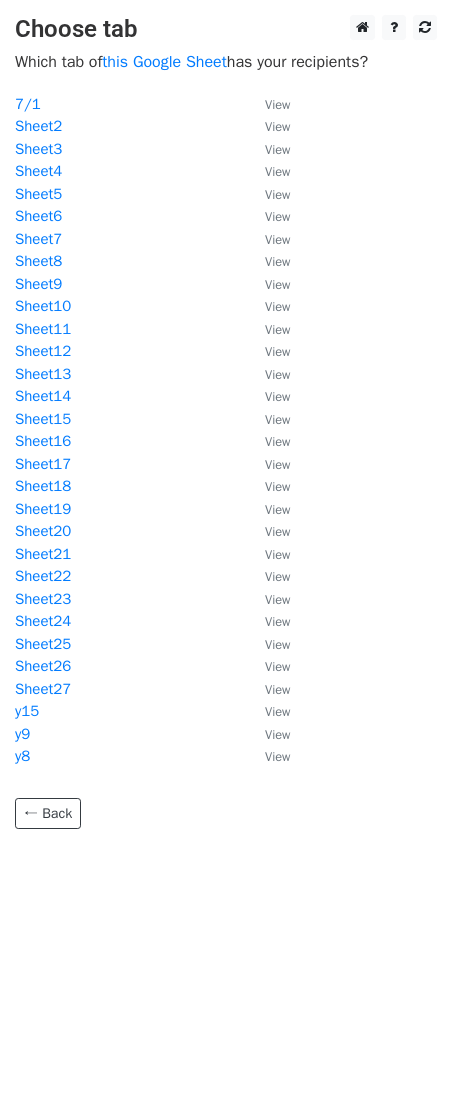 scroll, scrollTop: 0, scrollLeft: 0, axis: both 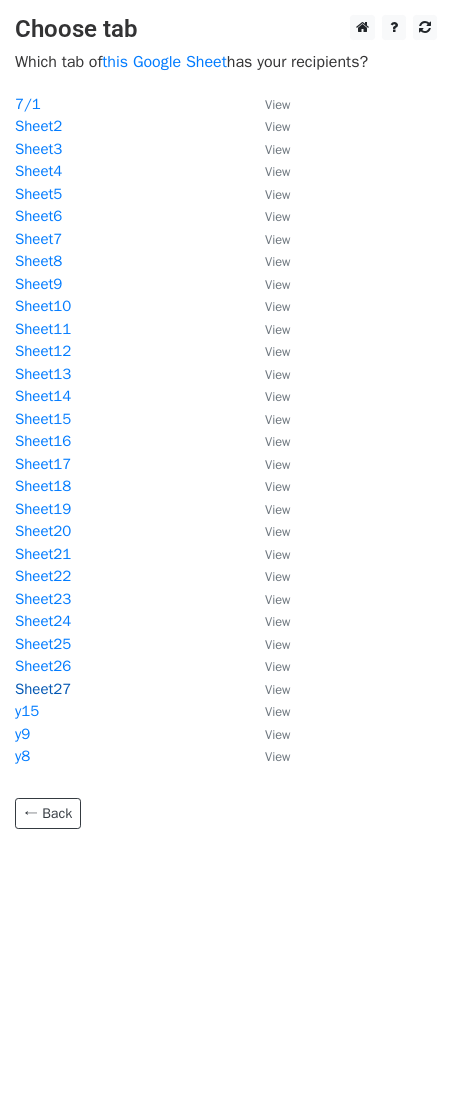 click on "Sheet27" at bounding box center [43, 689] 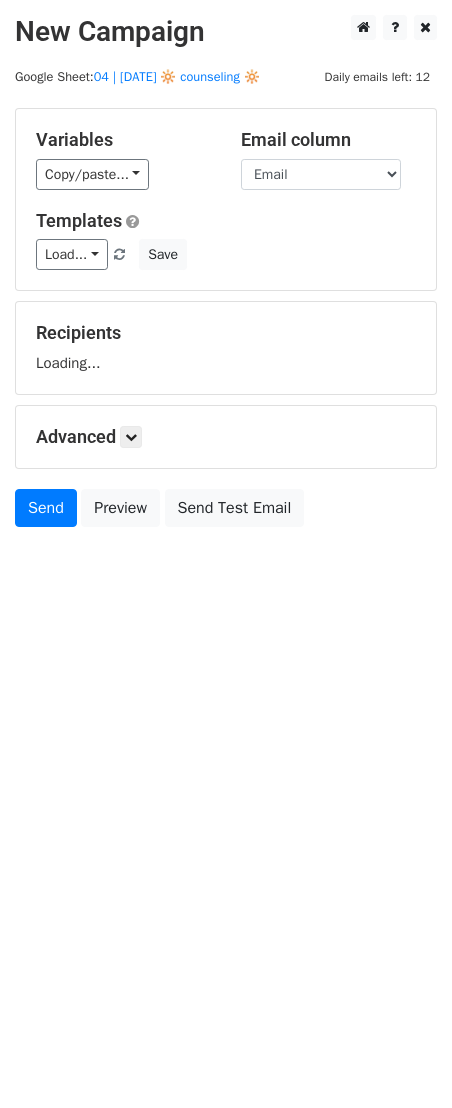 scroll, scrollTop: 0, scrollLeft: 0, axis: both 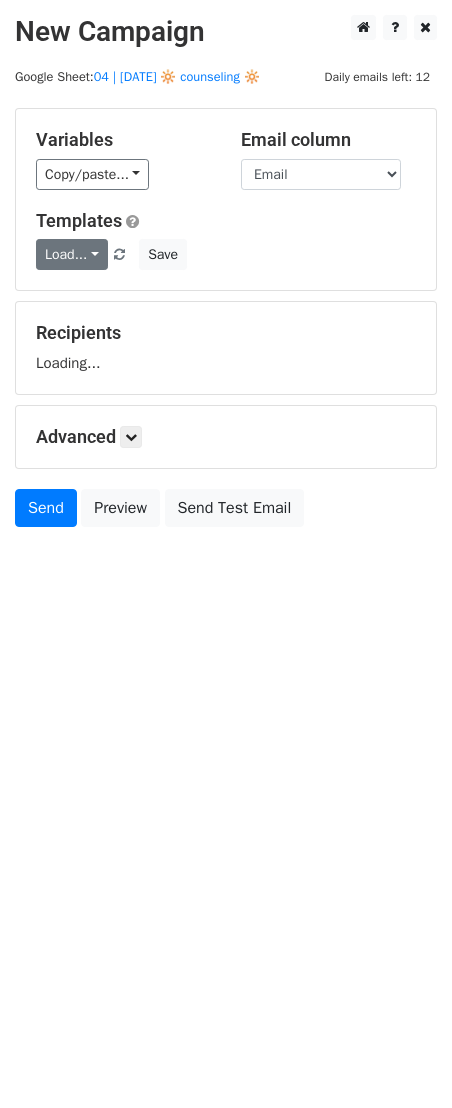 click on "Load..." at bounding box center (72, 254) 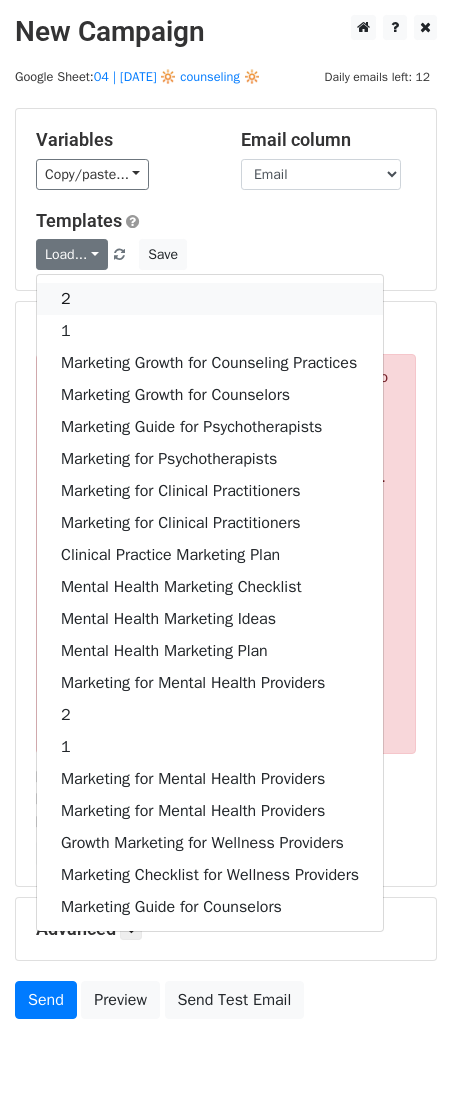 click on "2" at bounding box center (210, 299) 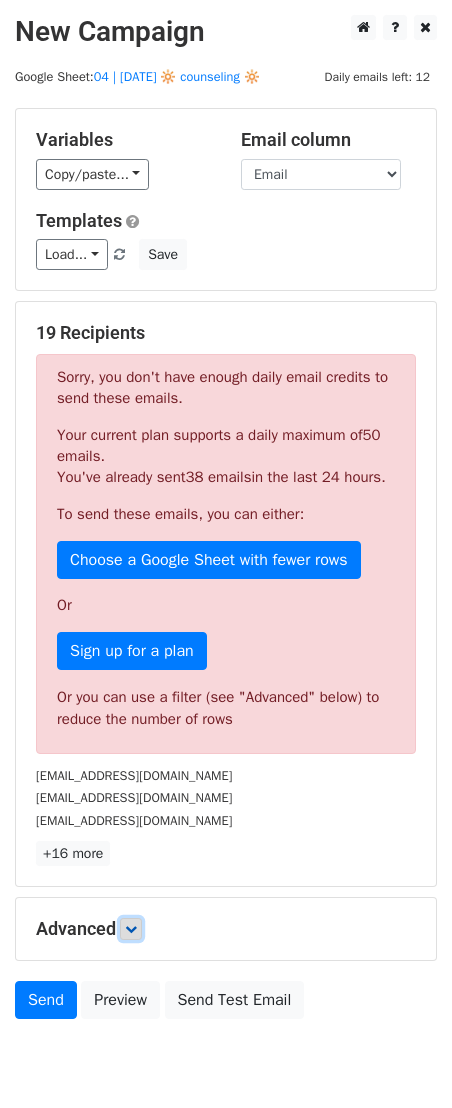 click at bounding box center [131, 929] 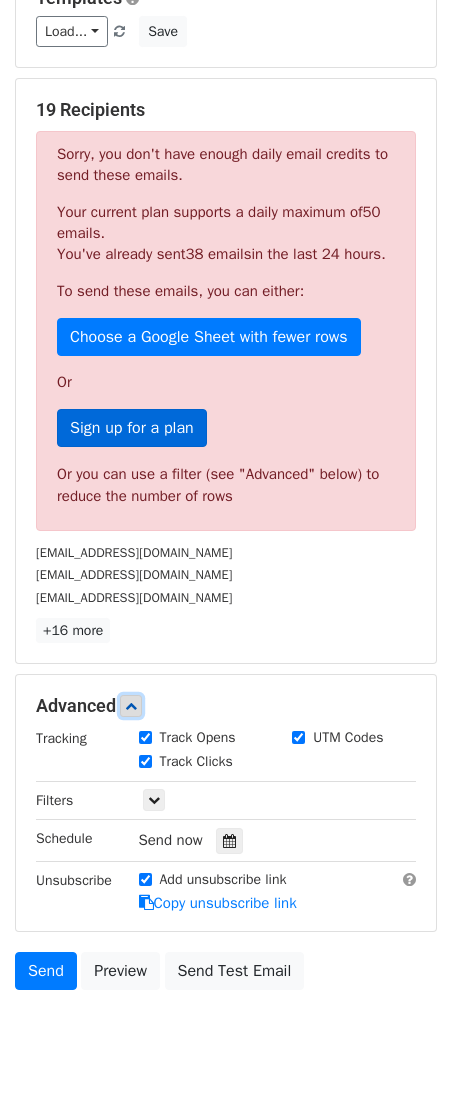 scroll, scrollTop: 298, scrollLeft: 0, axis: vertical 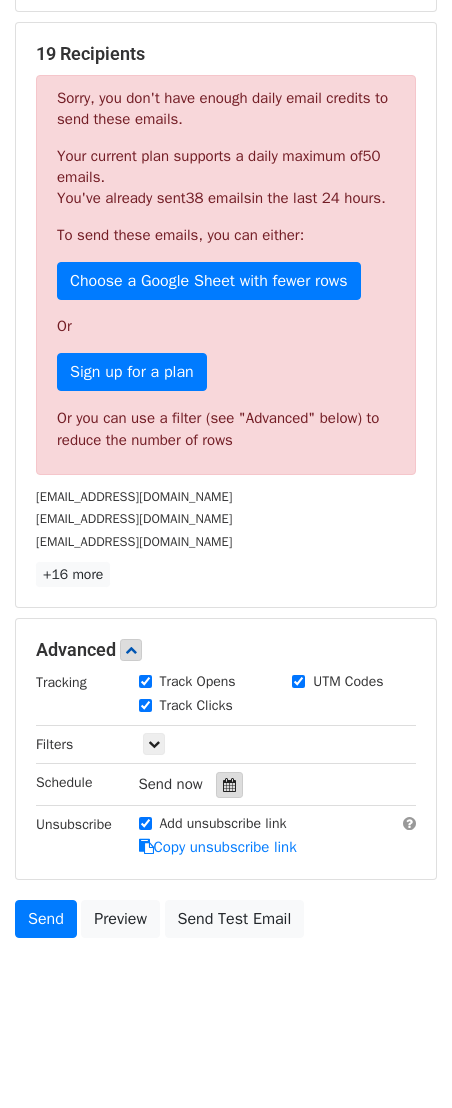 click at bounding box center (229, 785) 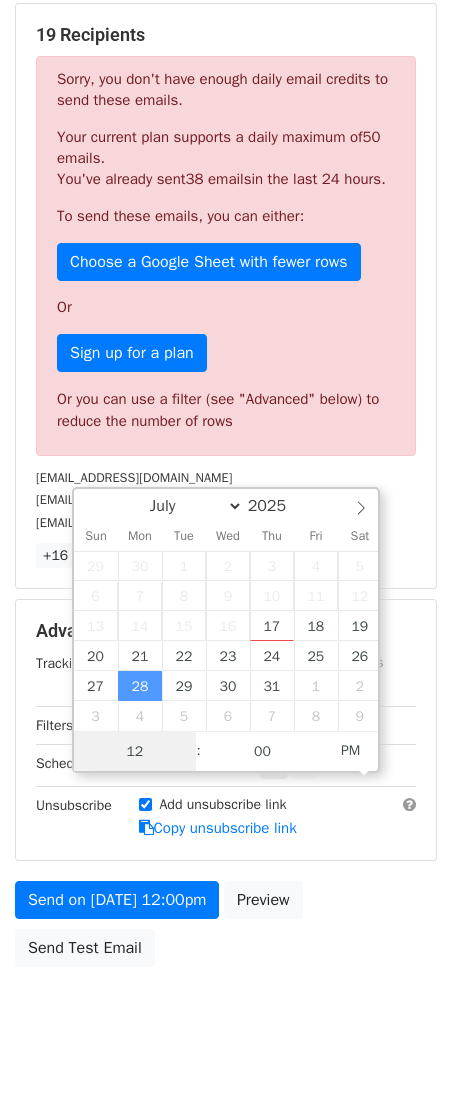 scroll, scrollTop: 1, scrollLeft: 0, axis: vertical 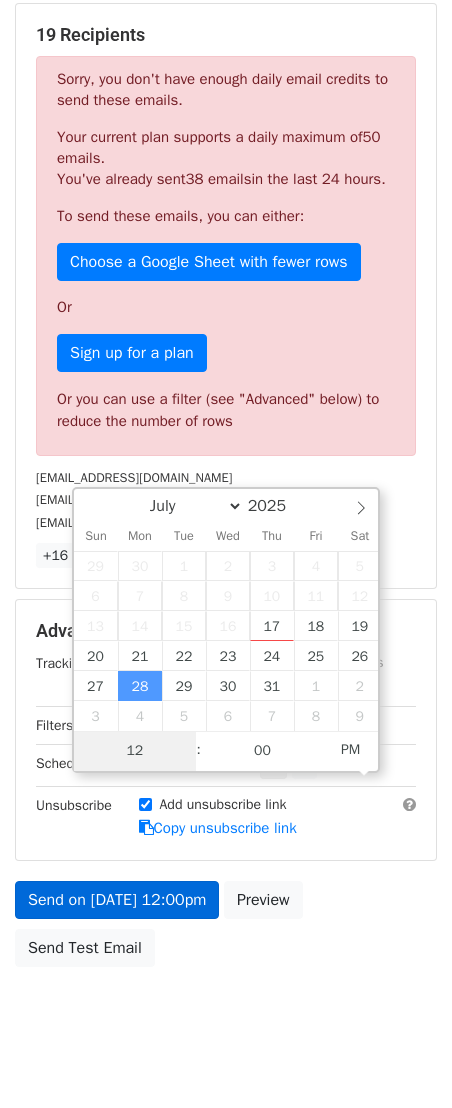 drag, startPoint x: 146, startPoint y: 717, endPoint x: 126, endPoint y: 716, distance: 20.024984 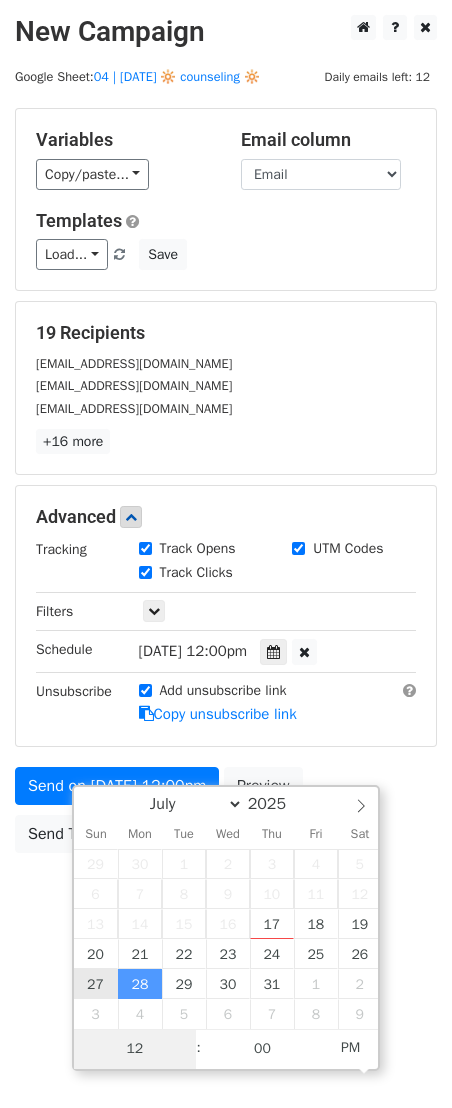type on "[DATE] 12:00" 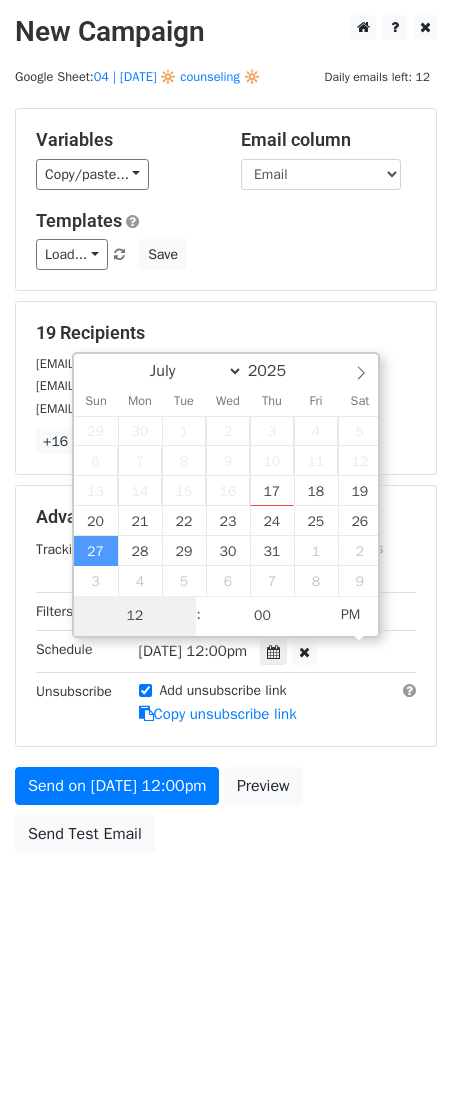 type on "6" 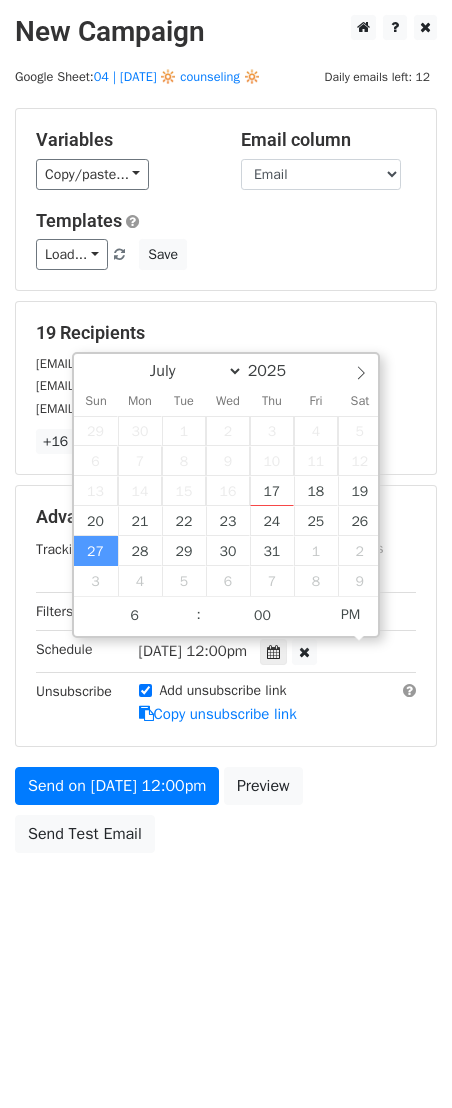 type on "[DATE] 18:00" 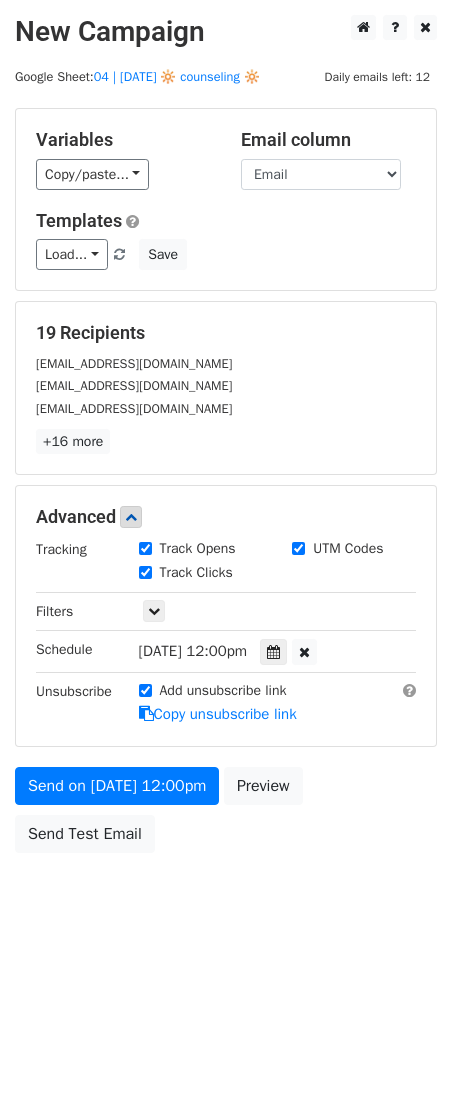 click on "Send on [DATE] 12:00pm
Preview
Send Test Email" at bounding box center [226, 815] 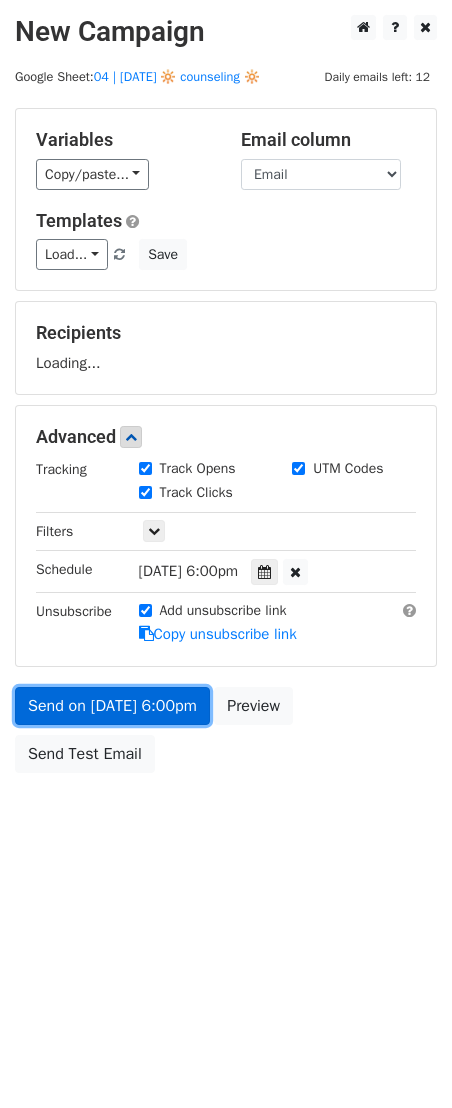 click on "Send on [DATE] 6:00pm" at bounding box center [112, 706] 